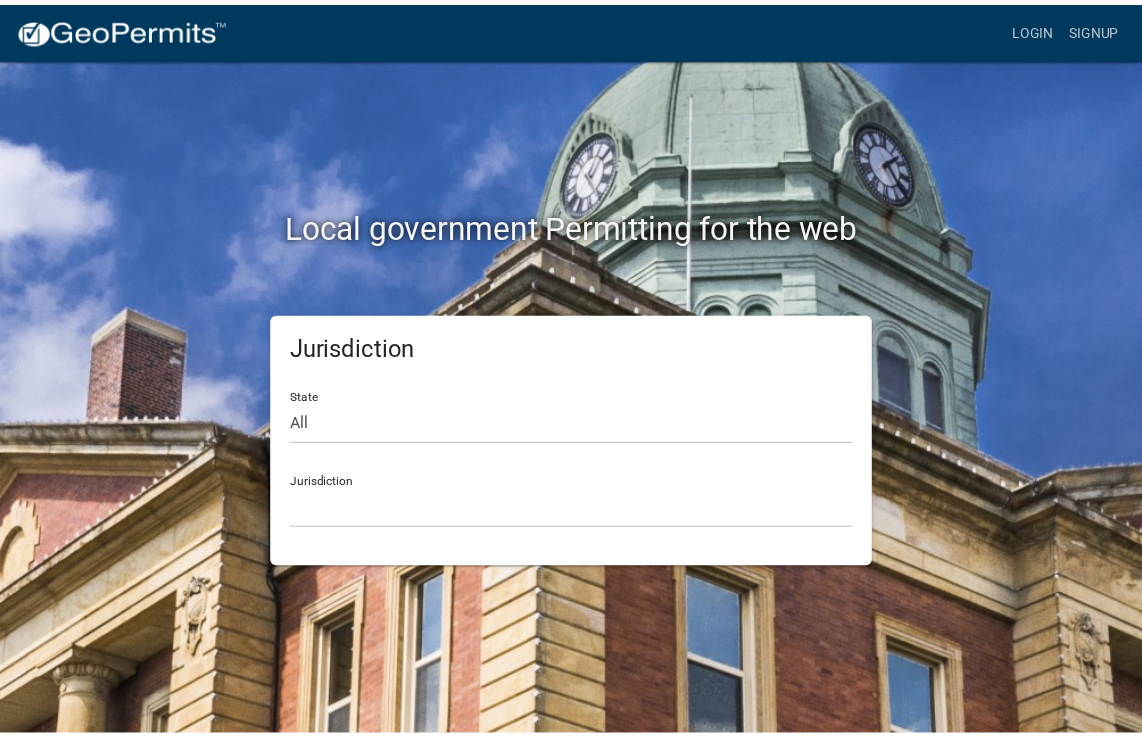 scroll, scrollTop: 0, scrollLeft: 0, axis: both 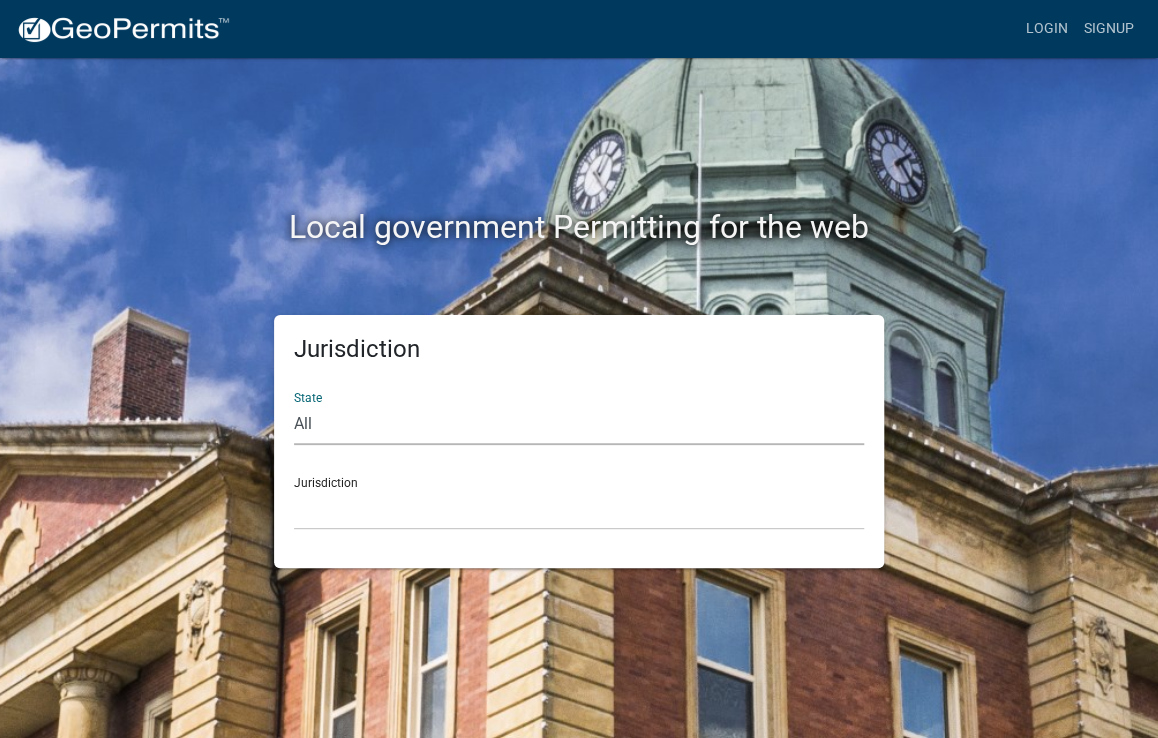 click on "All  Colorado   Georgia   Indiana   Iowa   Kansas   Minnesota   Ohio   South Carolina   Wisconsin" 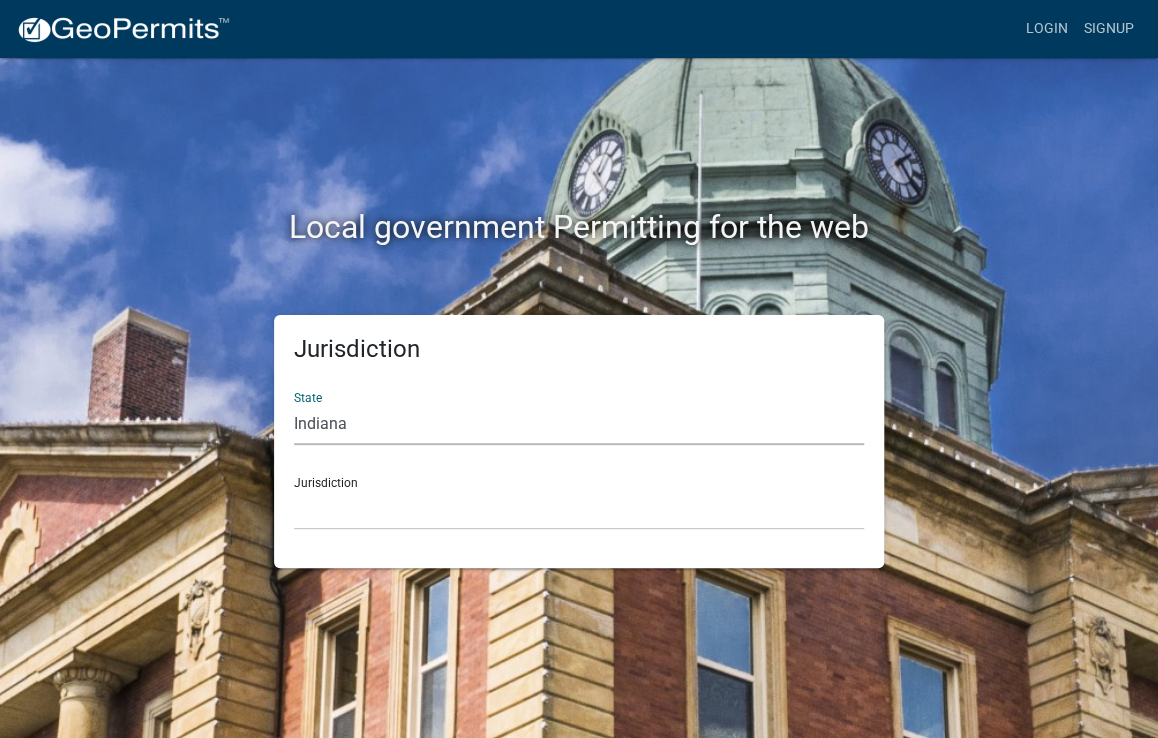 click on "All  Colorado   Georgia   Indiana   Iowa   Kansas   Minnesota   Ohio   South Carolina   Wisconsin" 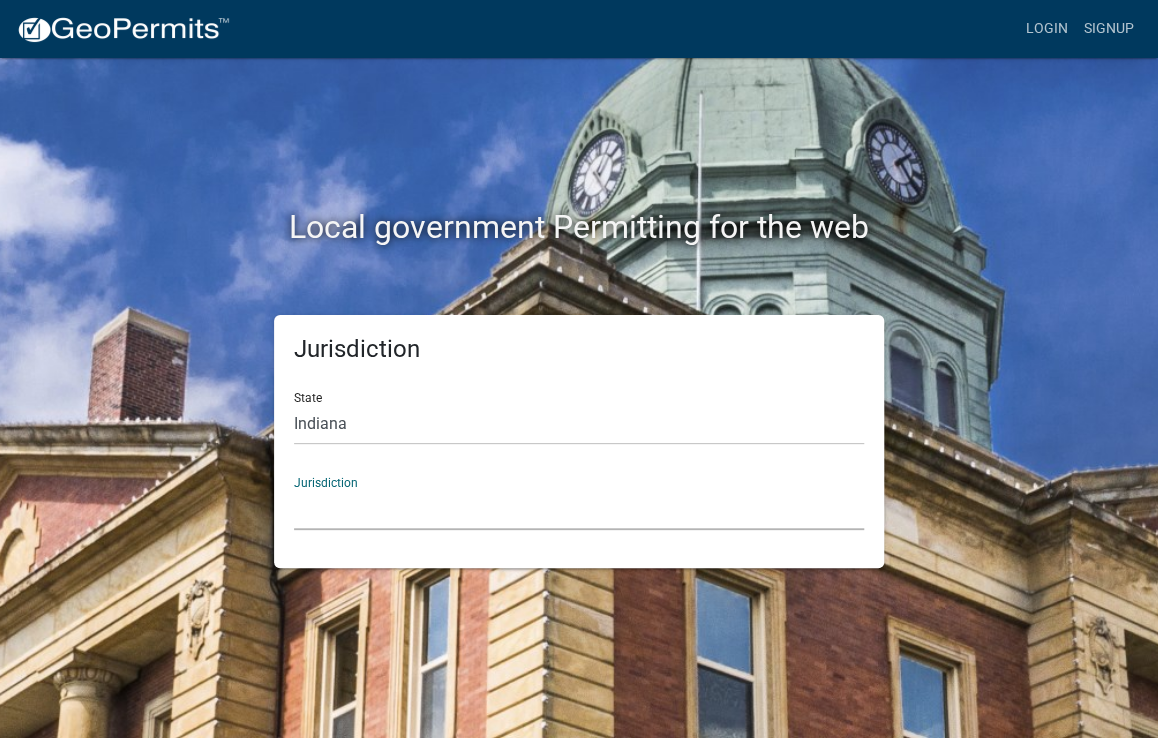 click on "City of Charlestown, Indiana City of Jeffersonville, Indiana City of Logansport, Indiana Decatur County, Indiana Grant County, Indiana Howard County, Indiana Huntington County, Indiana Jasper County, Indiana Kosciusko County, Indiana La Porte County, Indiana Miami County, Indiana Montgomery County, Indiana Morgan County, Indiana Newton County, Indiana Porter County, Indiana River Ridge Development Authority, Indiana Tippecanoe County, Indiana Vigo County, Indiana Wells County, Indiana Whitley County, Indiana" 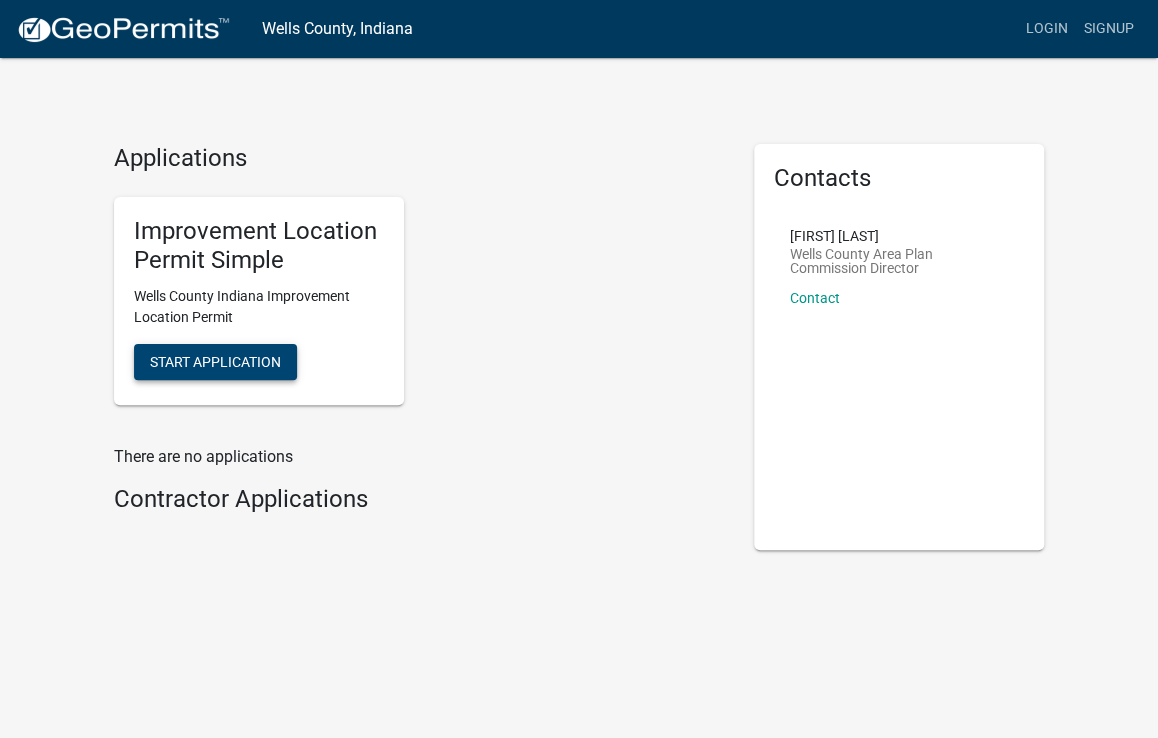 click on "Start Application" 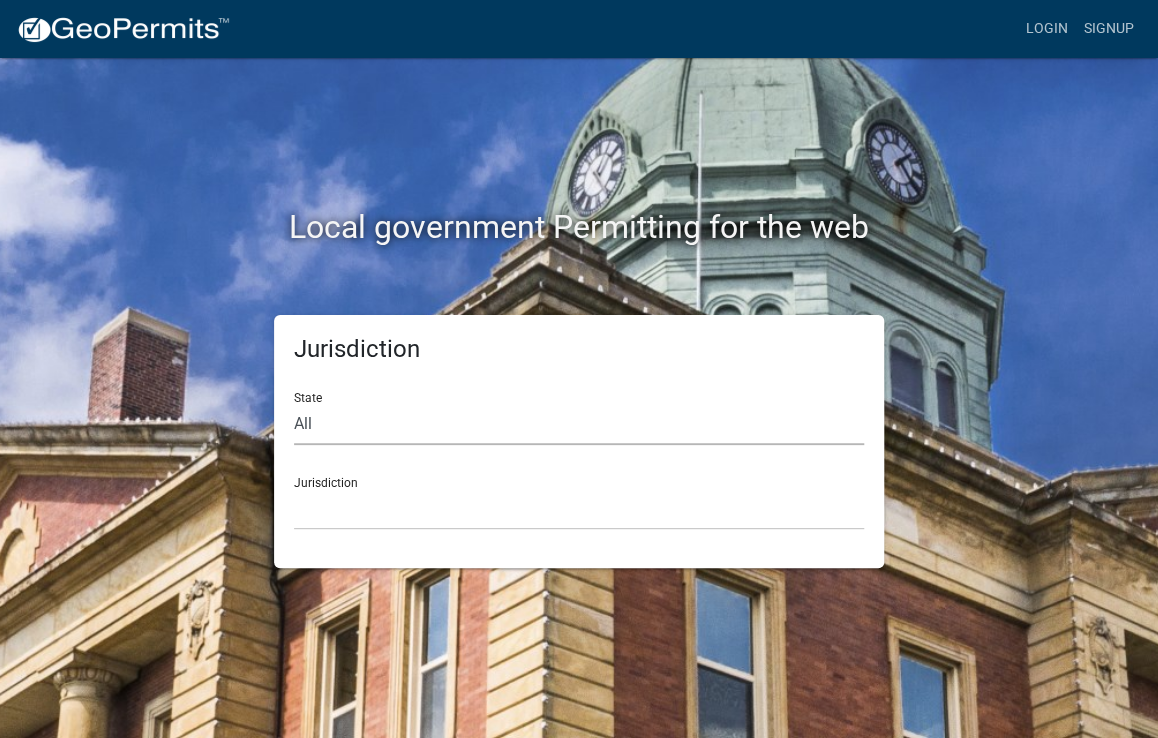 click on "All  Colorado   Georgia   Indiana   Iowa   Kansas   Minnesota   Ohio   South Carolina   Wisconsin" 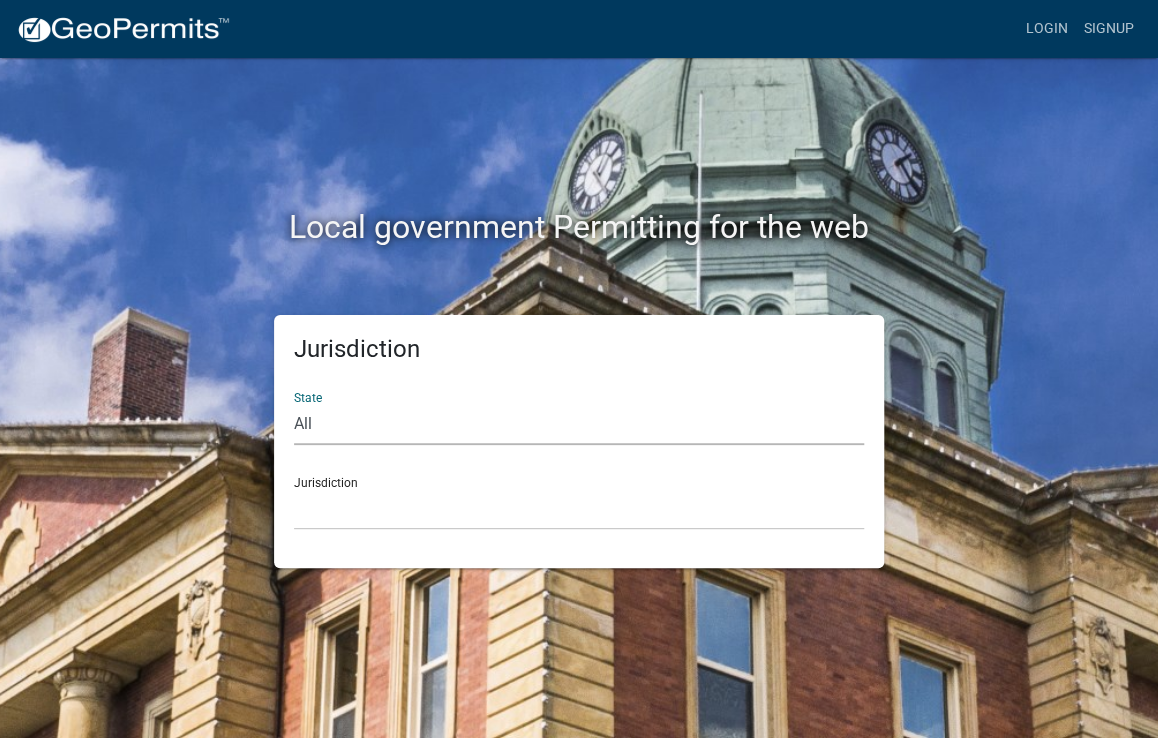 select on "Indiana" 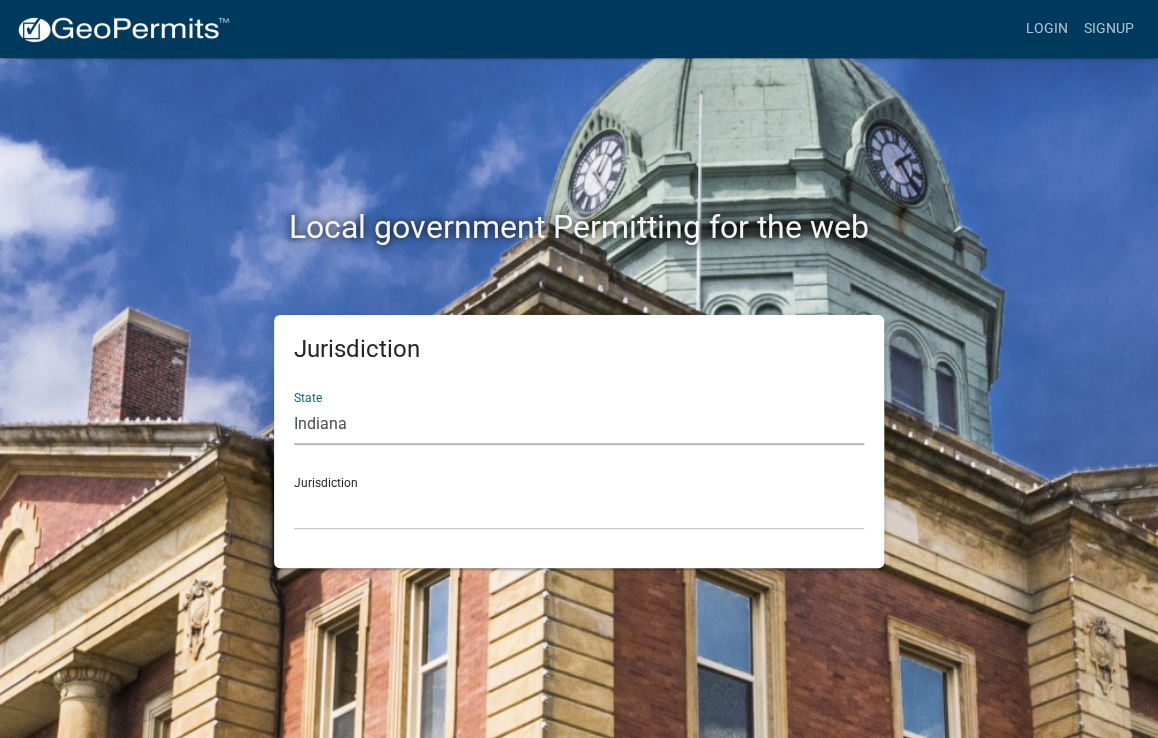 click on "All  Colorado   Georgia   Indiana   Iowa   Kansas   Minnesota   Ohio   South Carolina   Wisconsin" 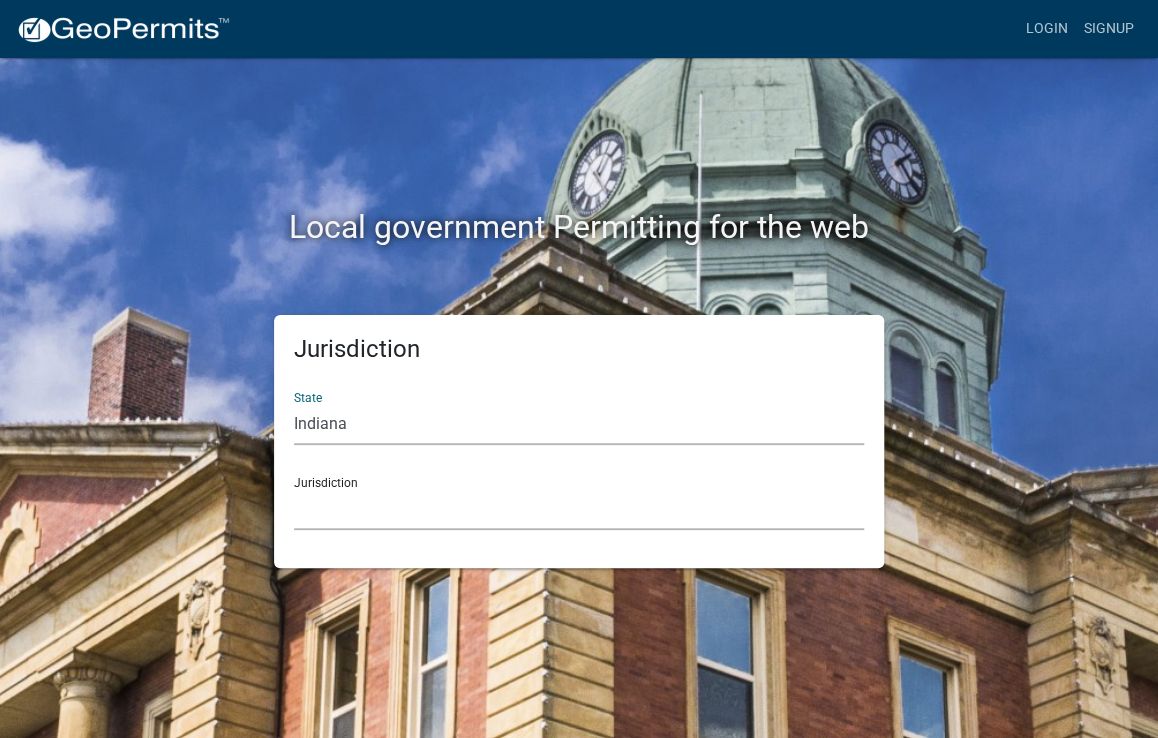 click on "City of Charlestown, Indiana City of Jeffersonville, Indiana City of Logansport, Indiana Decatur County, Indiana Grant County, Indiana Howard County, Indiana Huntington County, Indiana Jasper County, Indiana Kosciusko County, Indiana La Porte County, Indiana Miami County, Indiana Montgomery County, Indiana Morgan County, Indiana Newton County, Indiana Porter County, Indiana River Ridge Development Authority, Indiana Tippecanoe County, Indiana Vigo County, Indiana Wells County, Indiana Whitley County, Indiana" 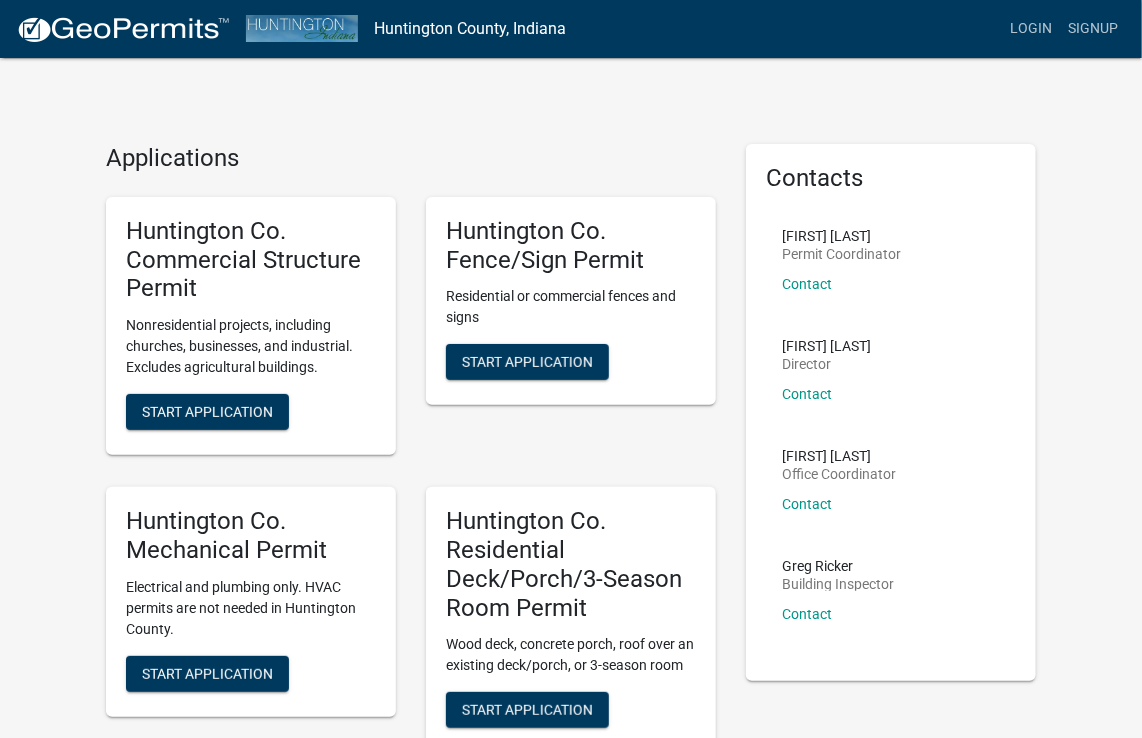 scroll, scrollTop: 100, scrollLeft: 0, axis: vertical 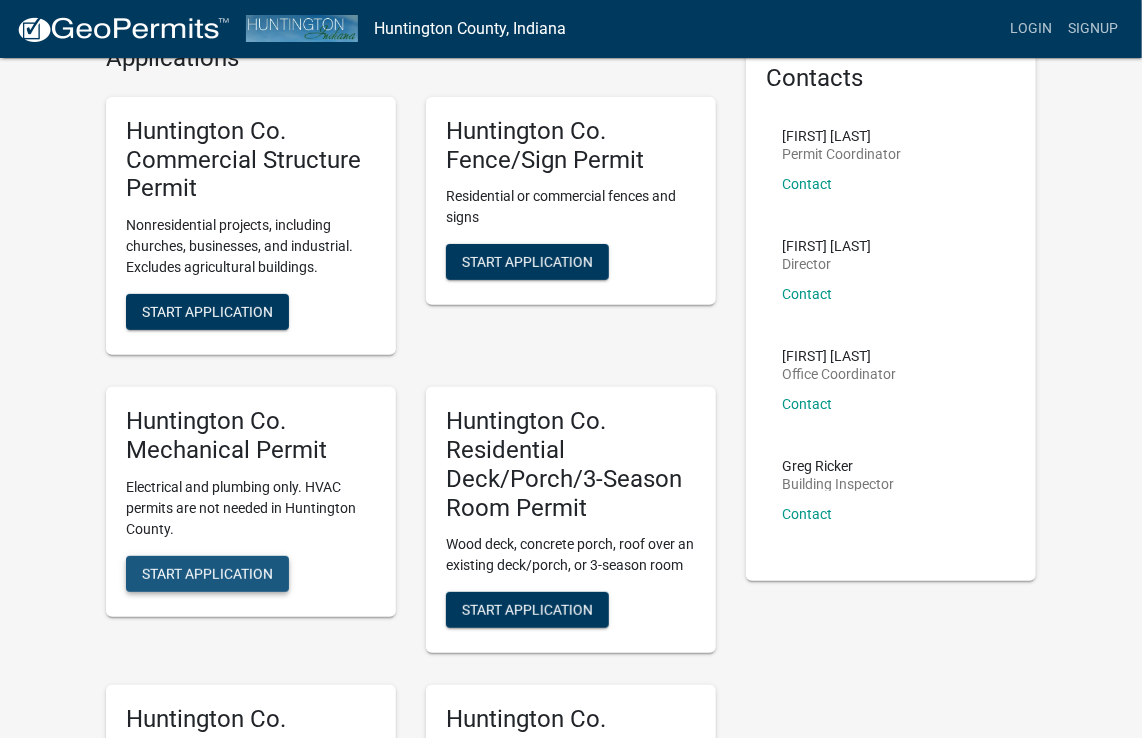 click on "Start Application" 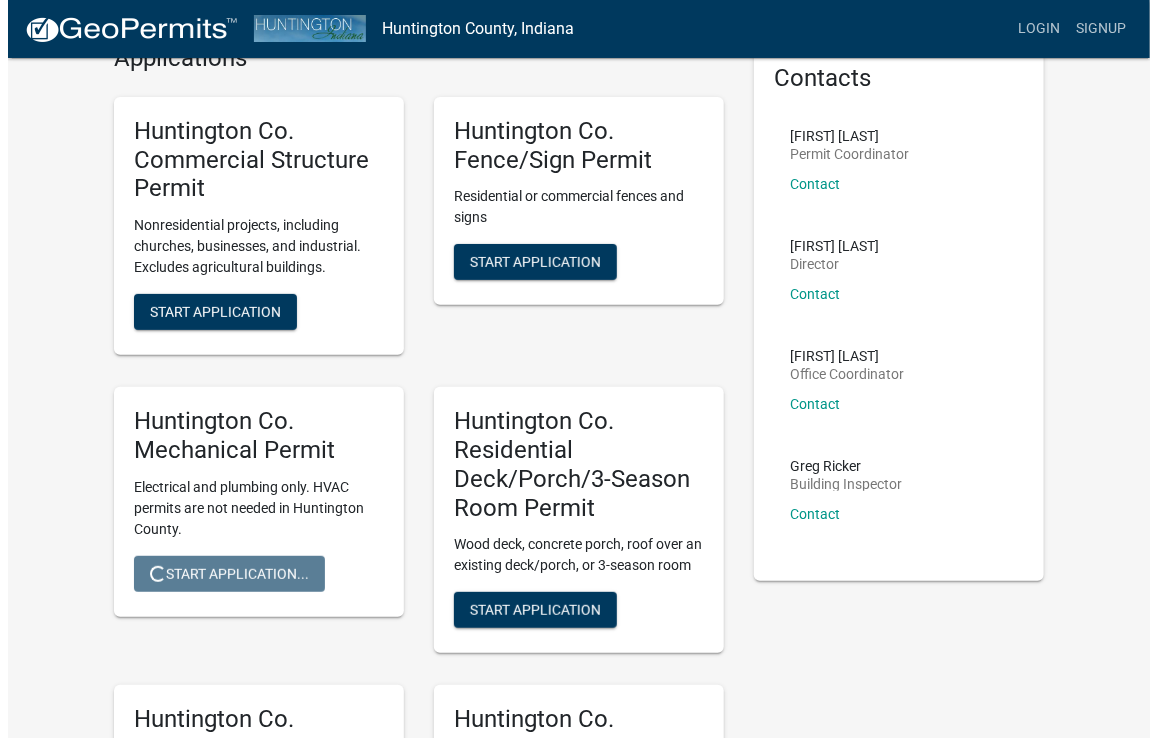 scroll, scrollTop: 0, scrollLeft: 0, axis: both 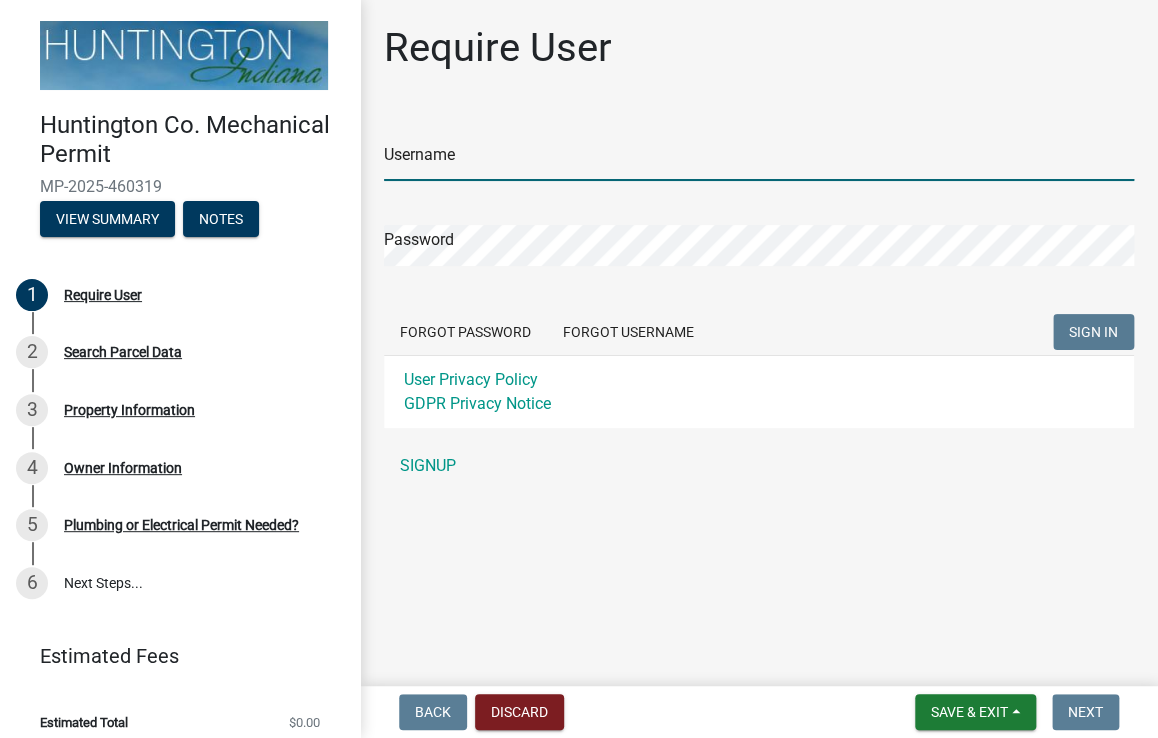 type on "[INITIAL] [LAST]" 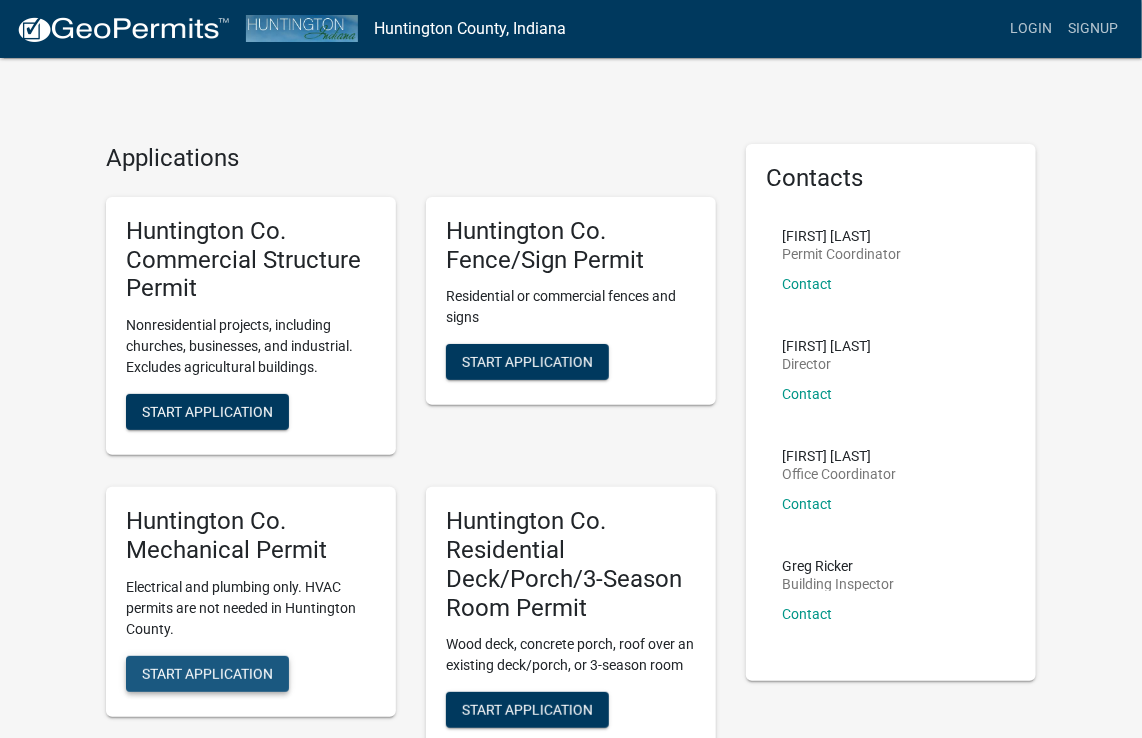 click on "Start Application" 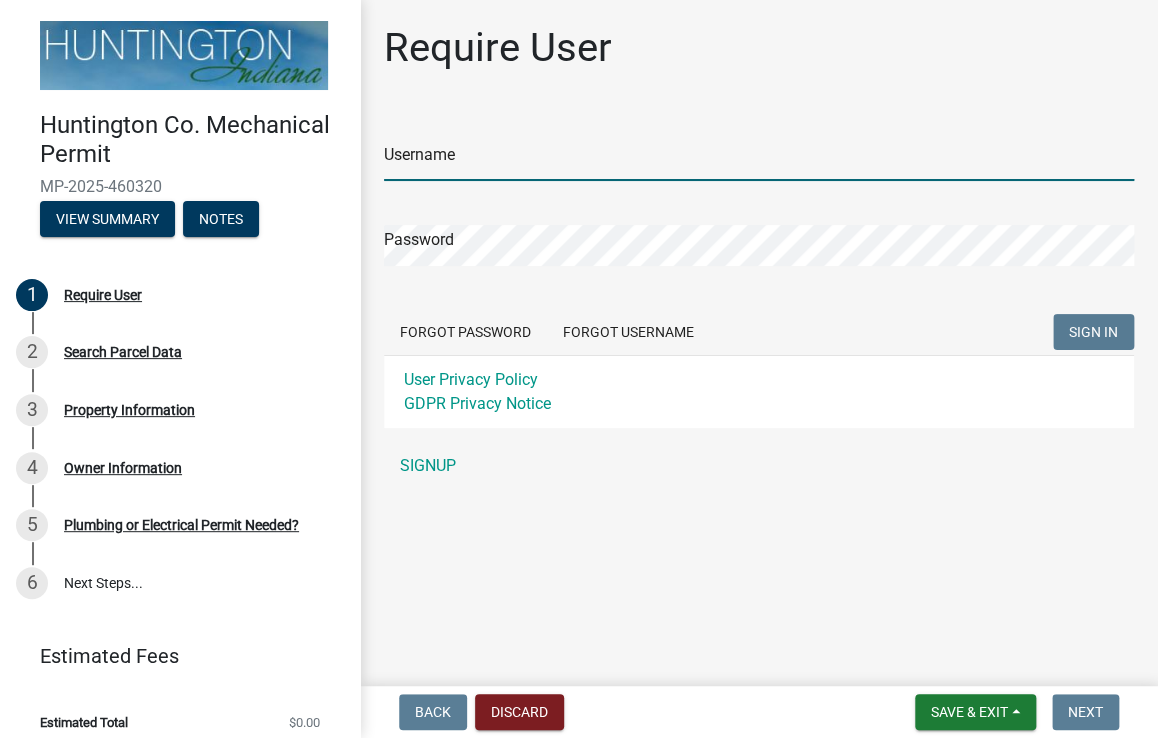 type on "[INITIAL] [LAST]" 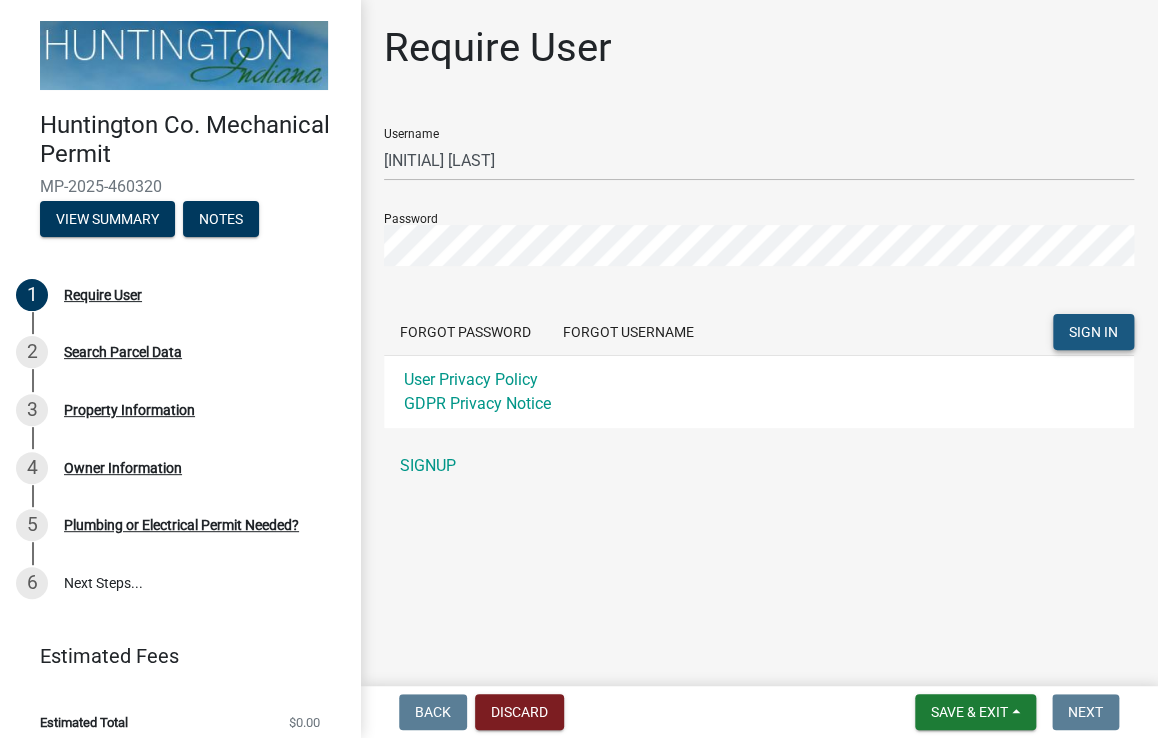 click on "SIGN IN" 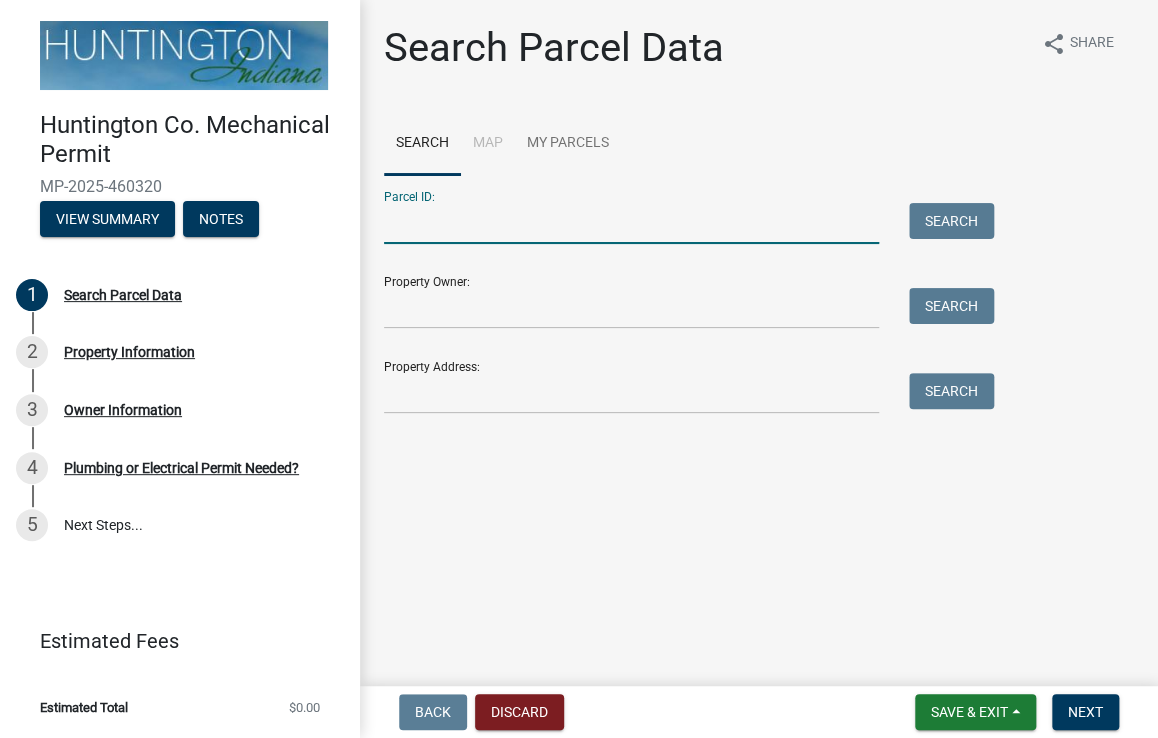 click on "Parcel ID:" at bounding box center (631, 223) 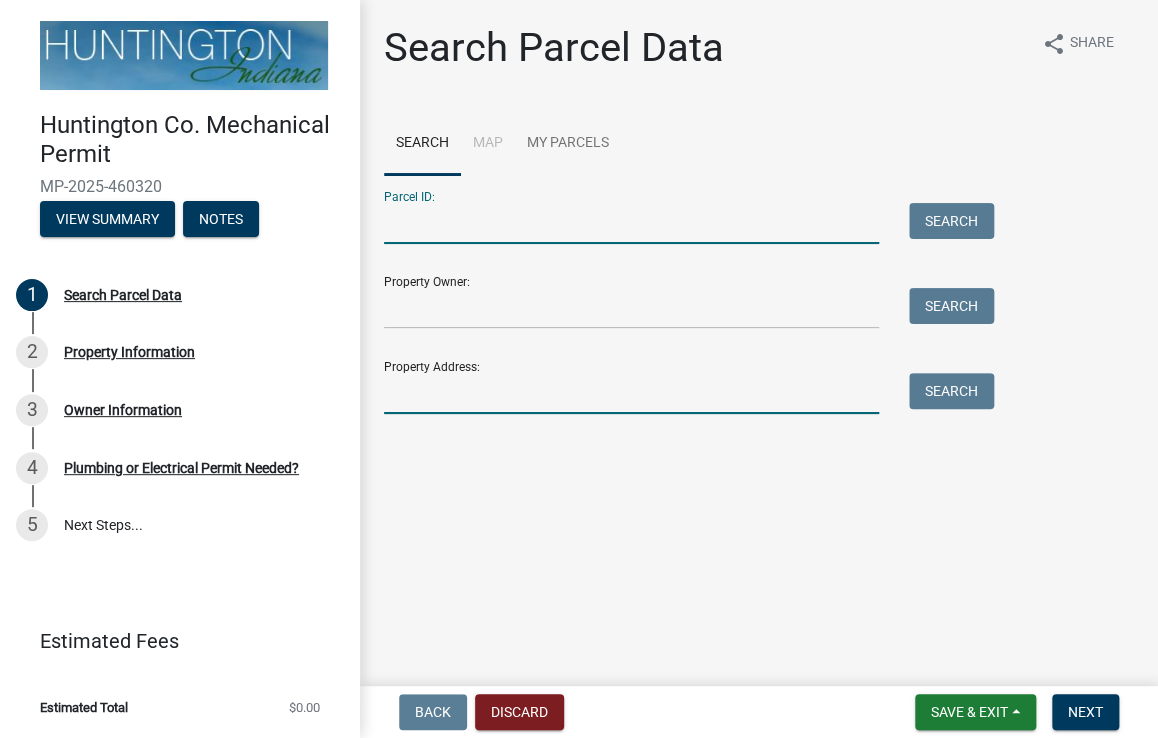 click on "Property Address:" at bounding box center [631, 393] 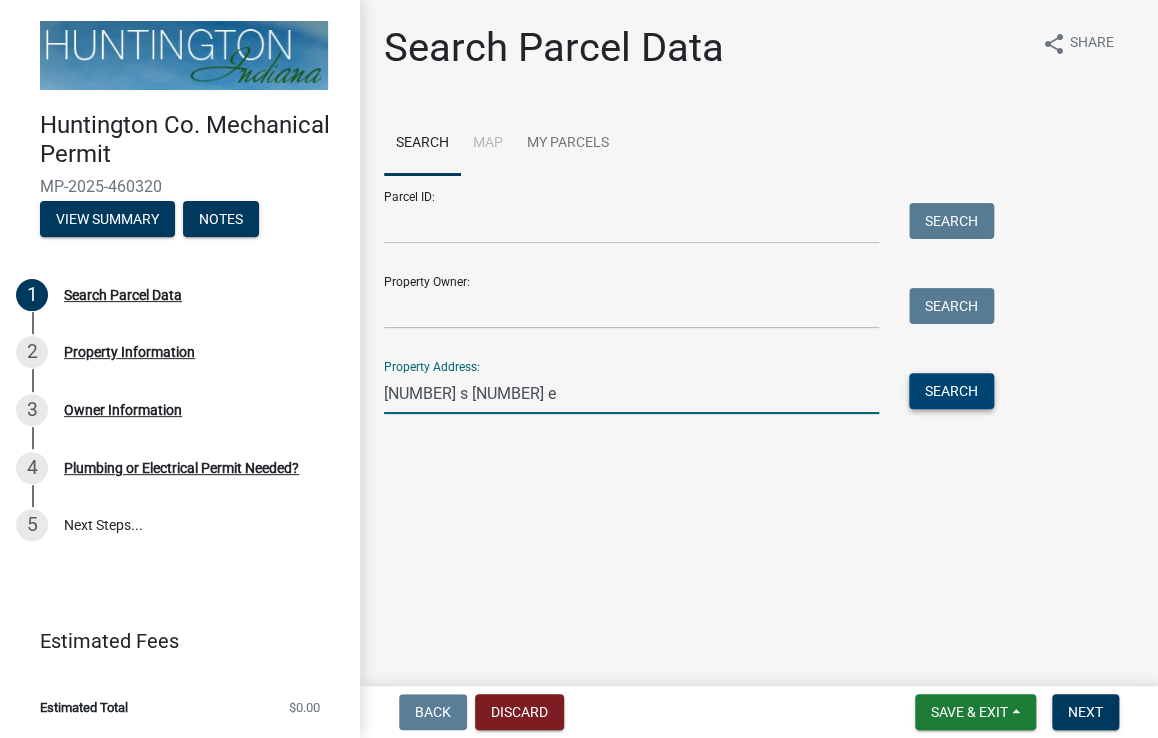 type on "[NUMBER] s [NUMBER] e" 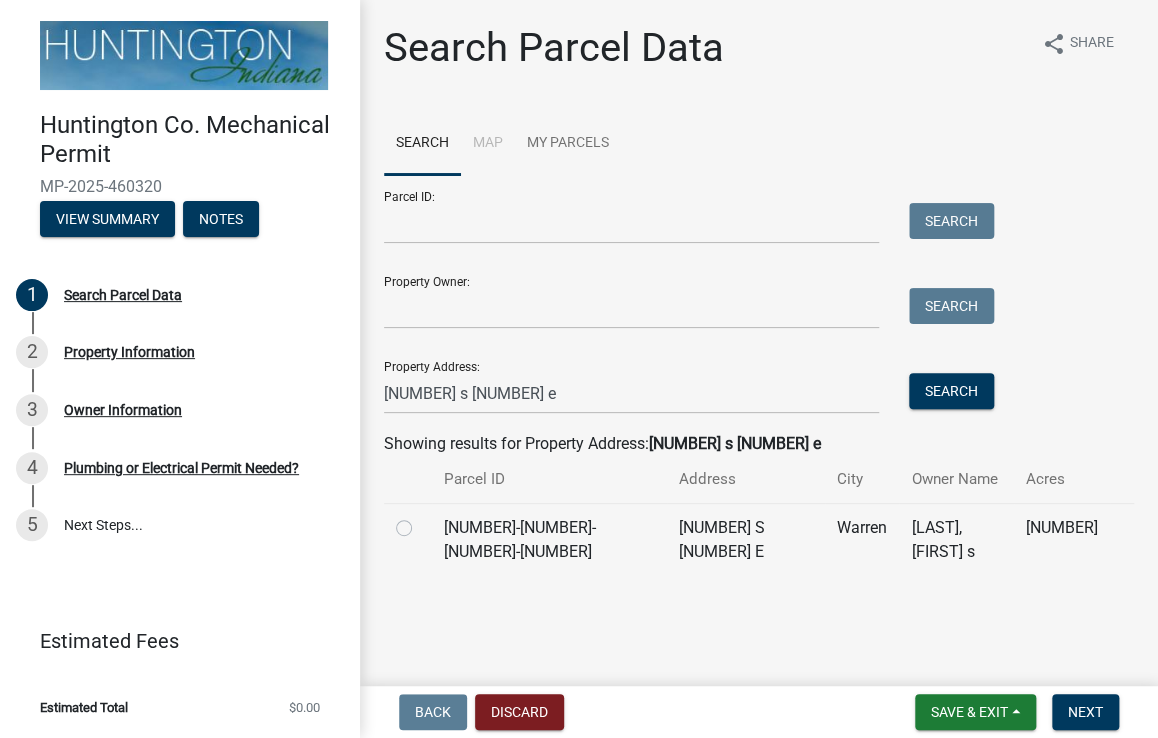 click 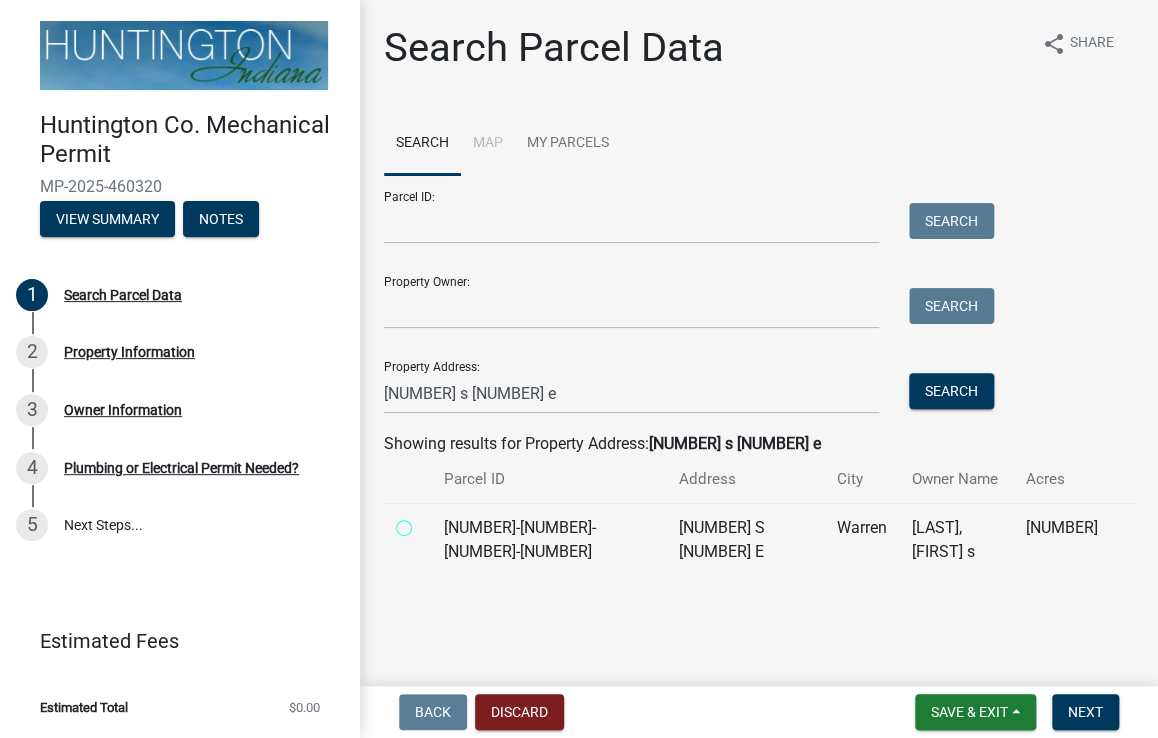 click at bounding box center (426, 522) 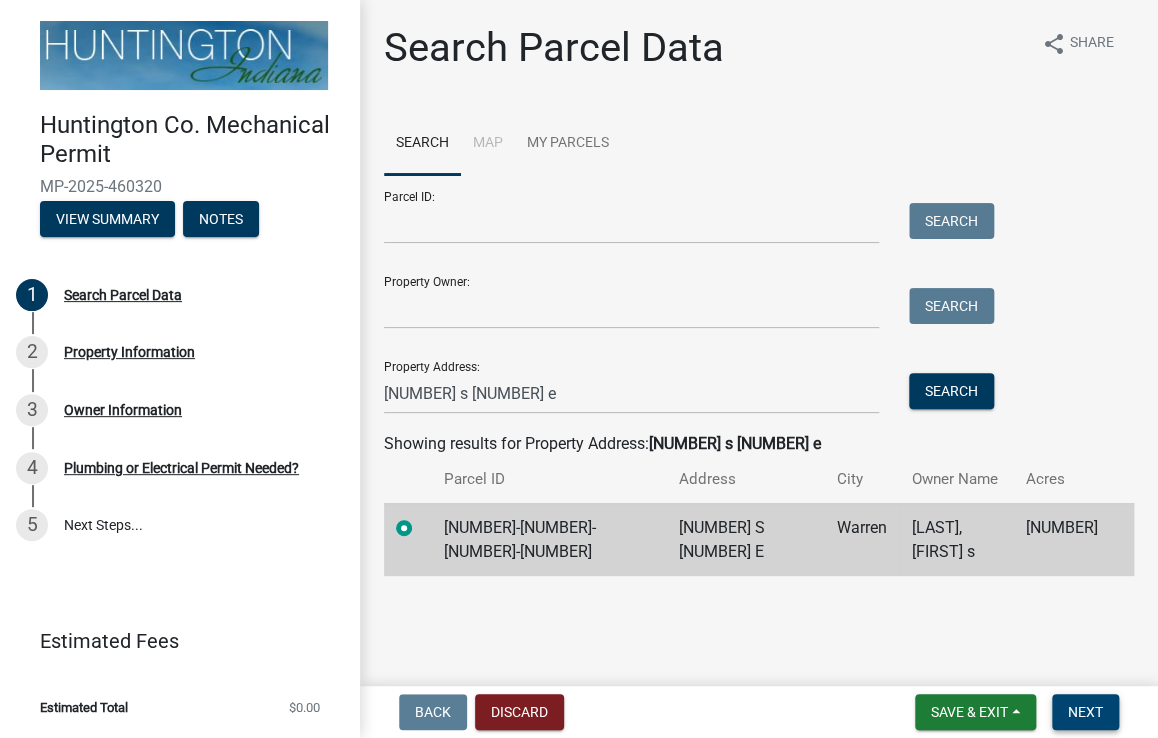 click on "Next" at bounding box center [1085, 712] 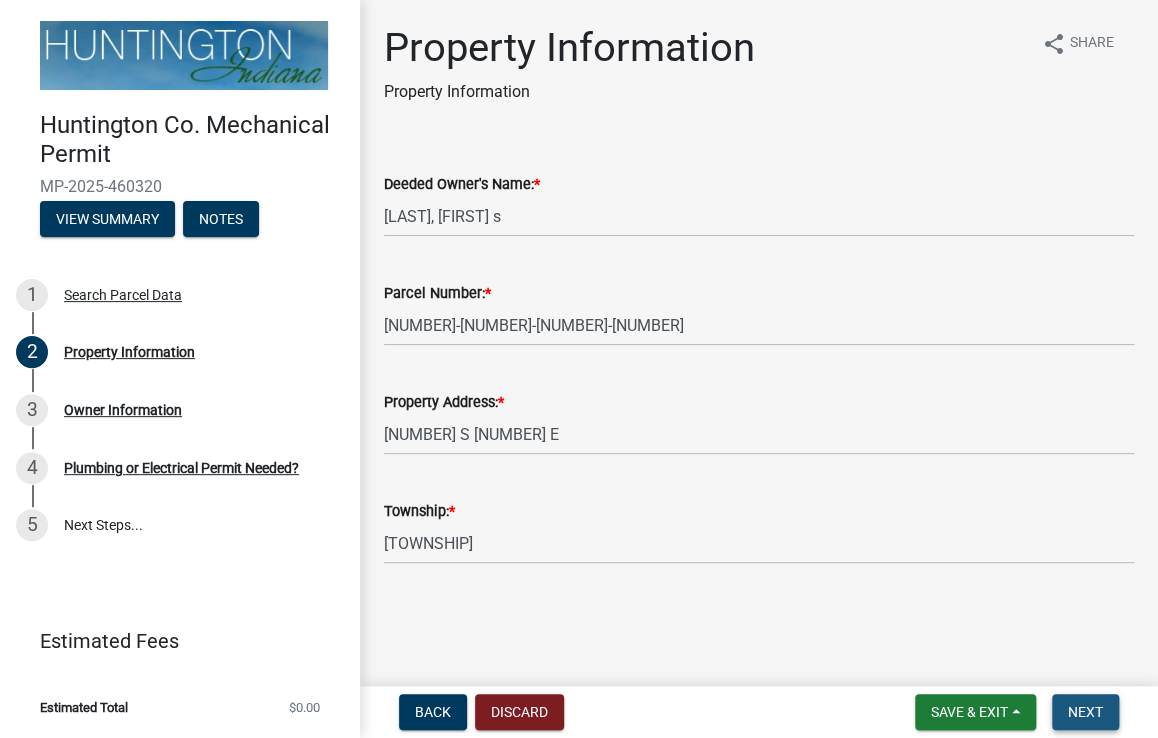 click on "Next" at bounding box center (1085, 712) 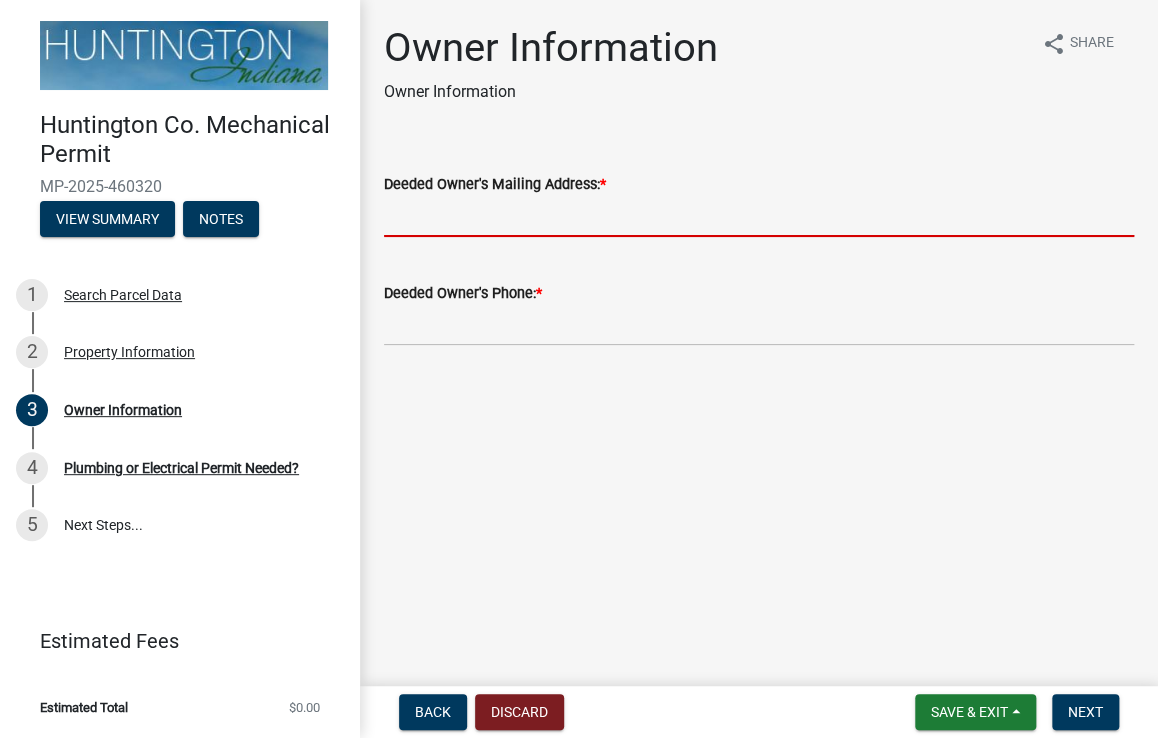 click on "Deeded Owner's Mailing Address:  *" at bounding box center [759, 216] 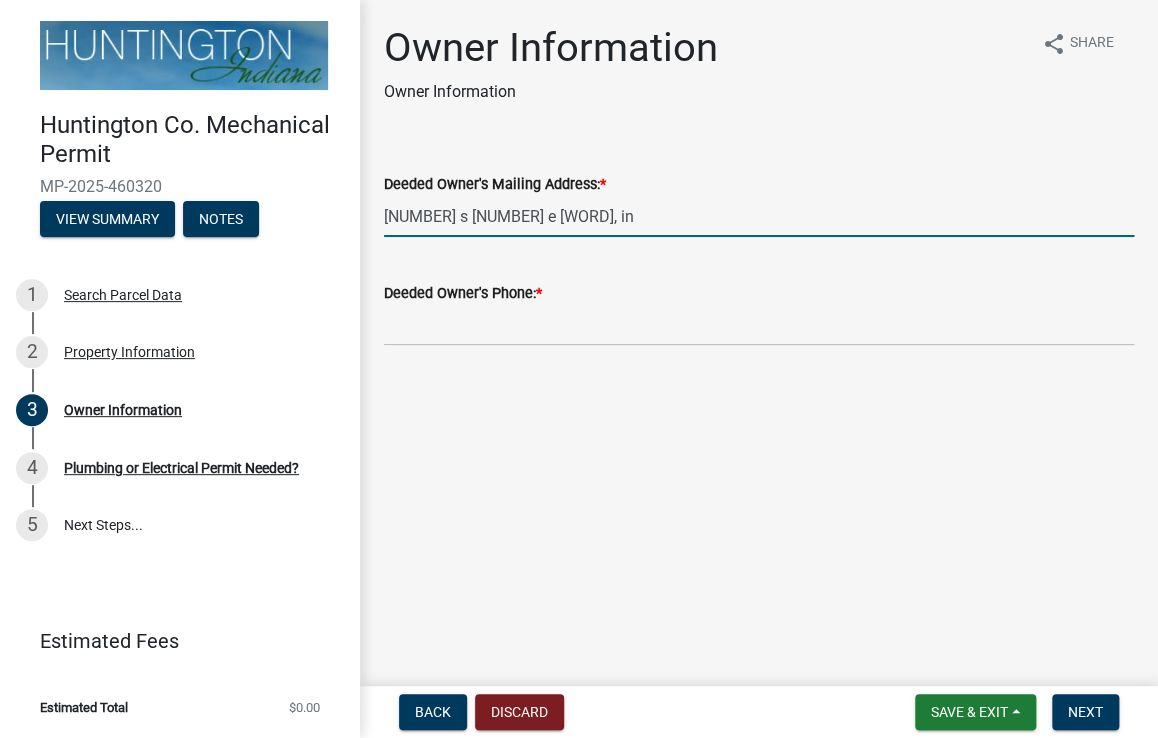 type on "[NUMBER] s [NUMBER] e [WORD], in" 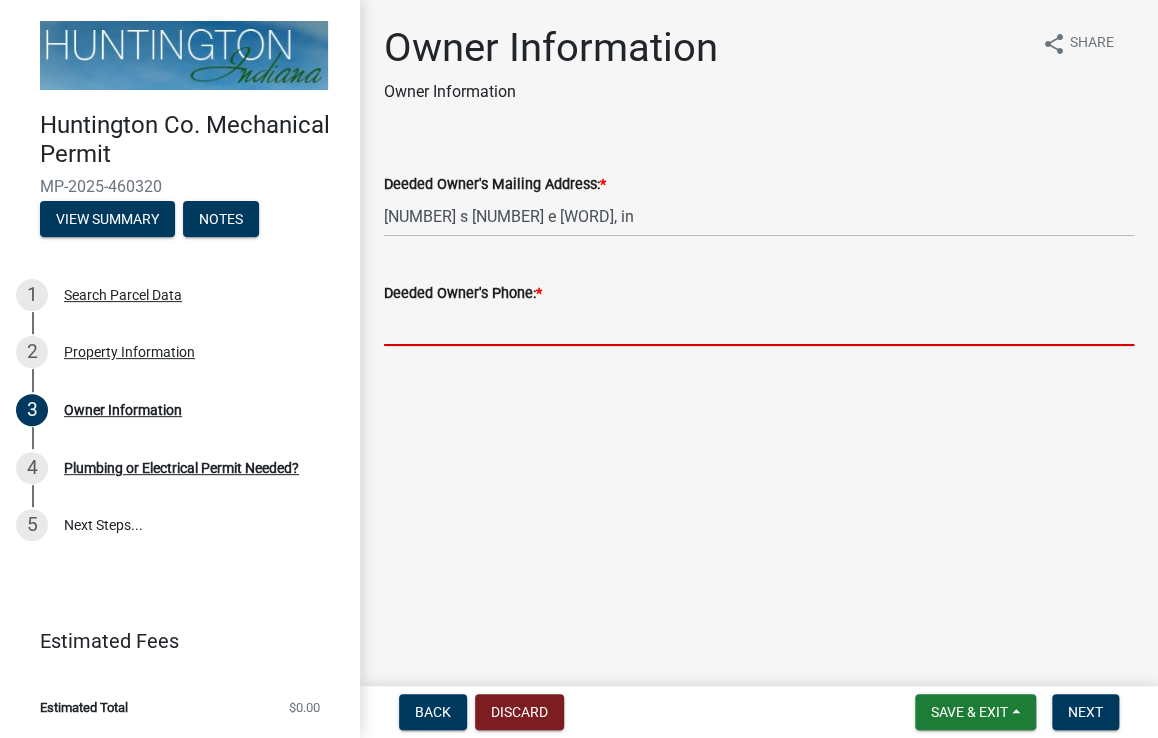 click on "Deeded Owner's Phone:  *" at bounding box center (759, 325) 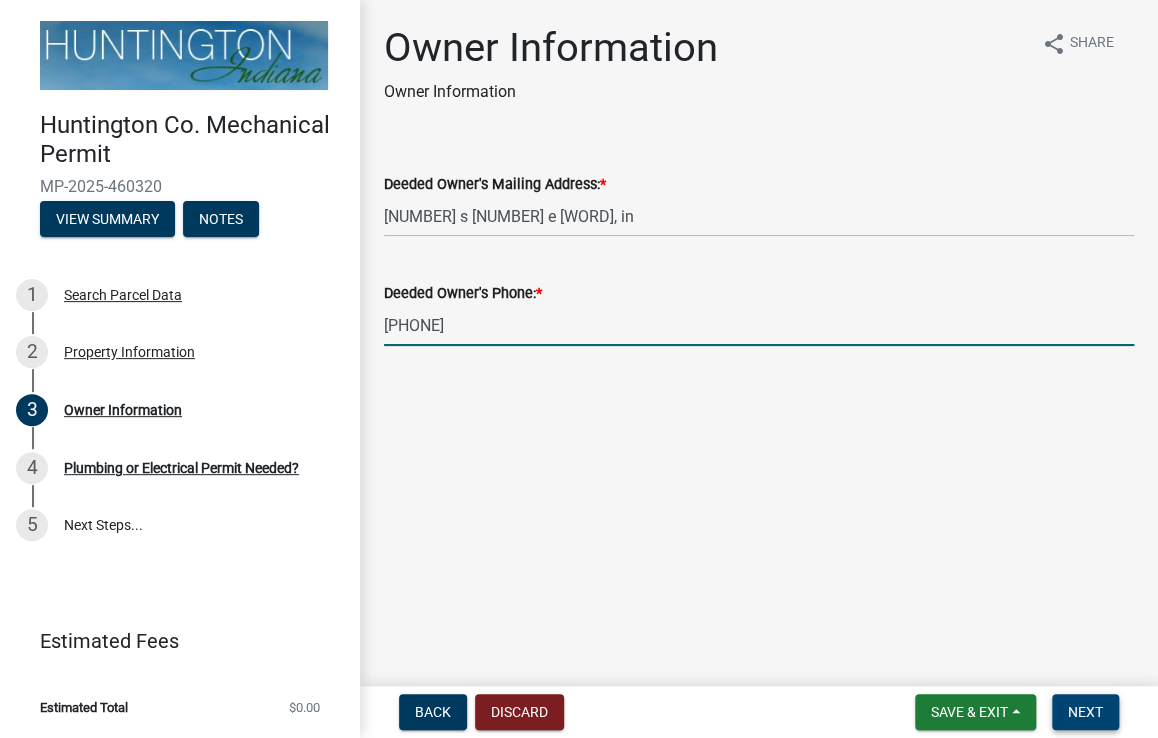 type on "[PHONE]" 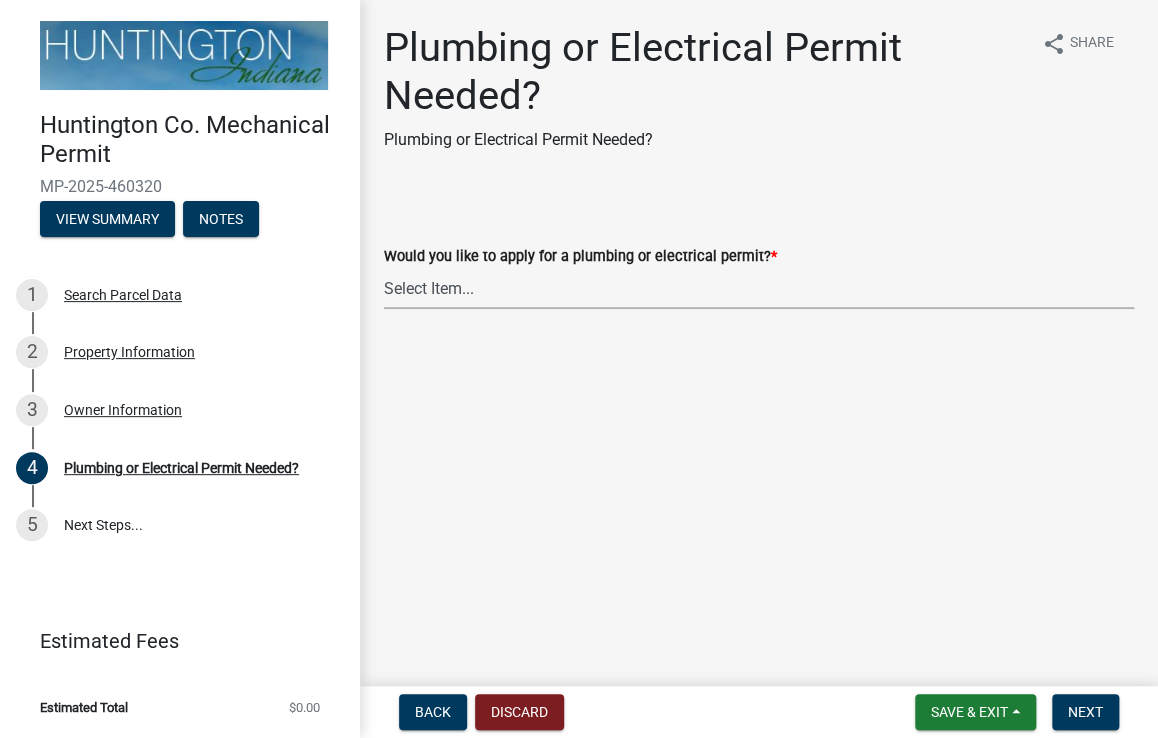 click on "Select Item...   plumbing   electrical" at bounding box center [759, 288] 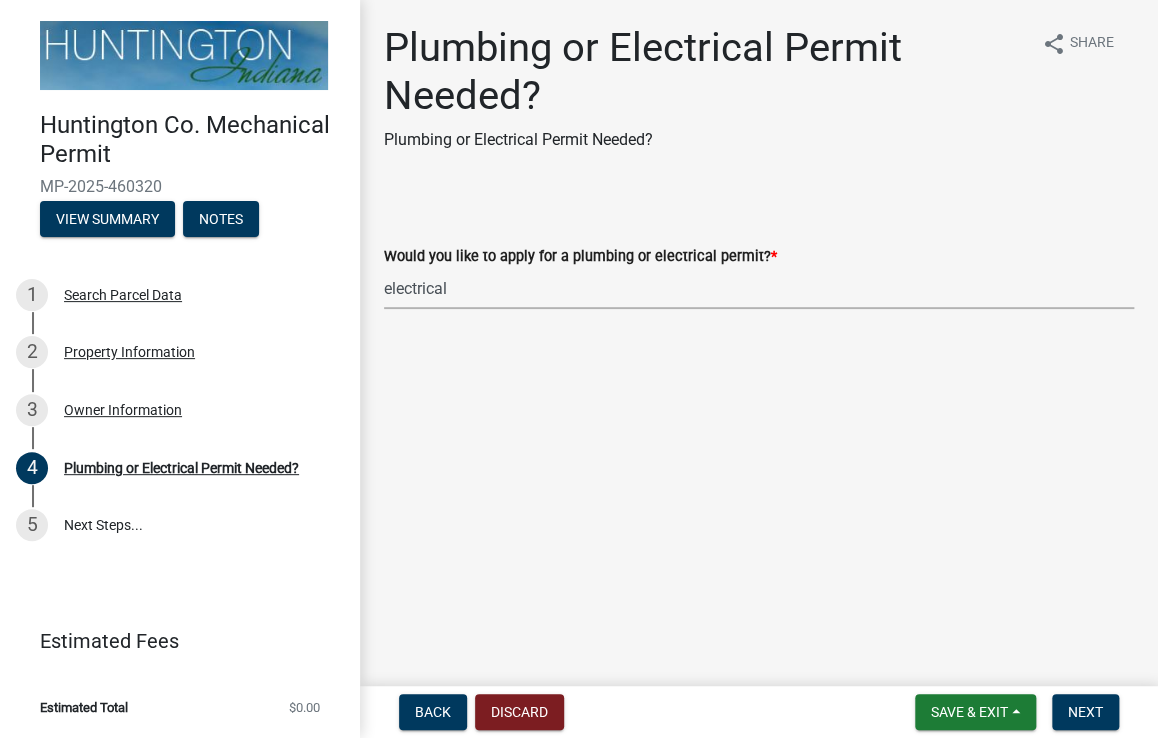 click on "Select Item...   plumbing   electrical" at bounding box center (759, 288) 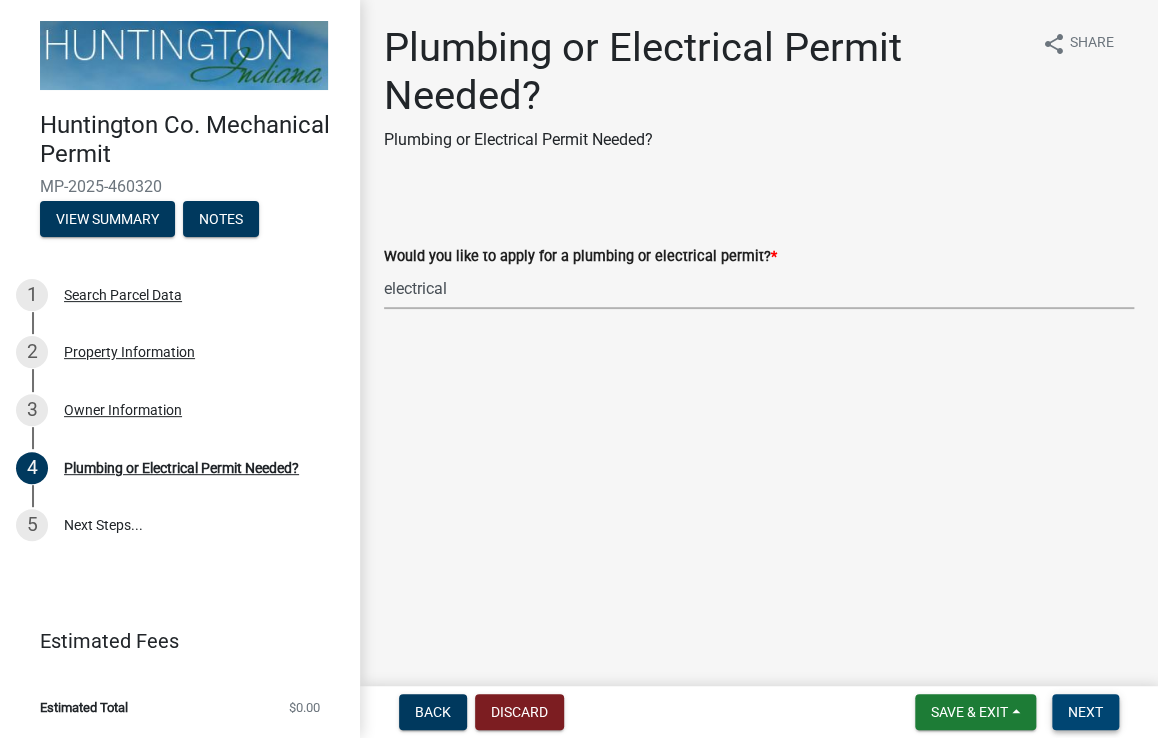 click on "Next" at bounding box center [1085, 712] 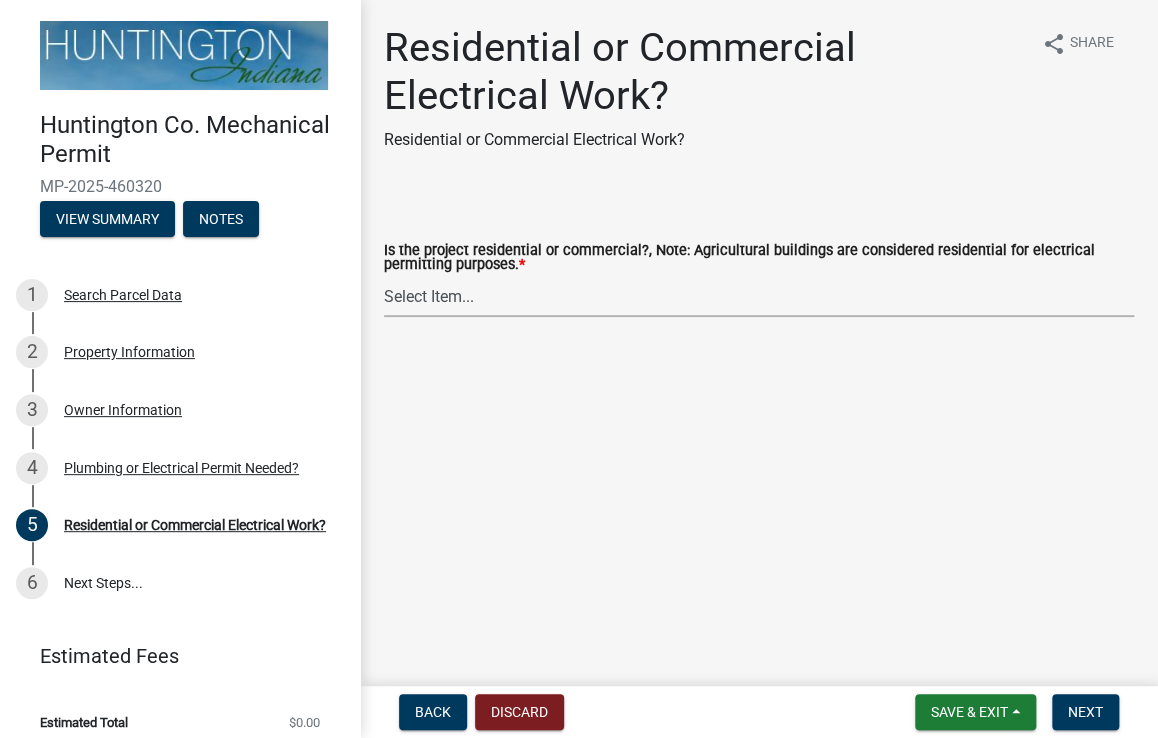 click on "Select Item...   Residential   Commercial" at bounding box center [759, 296] 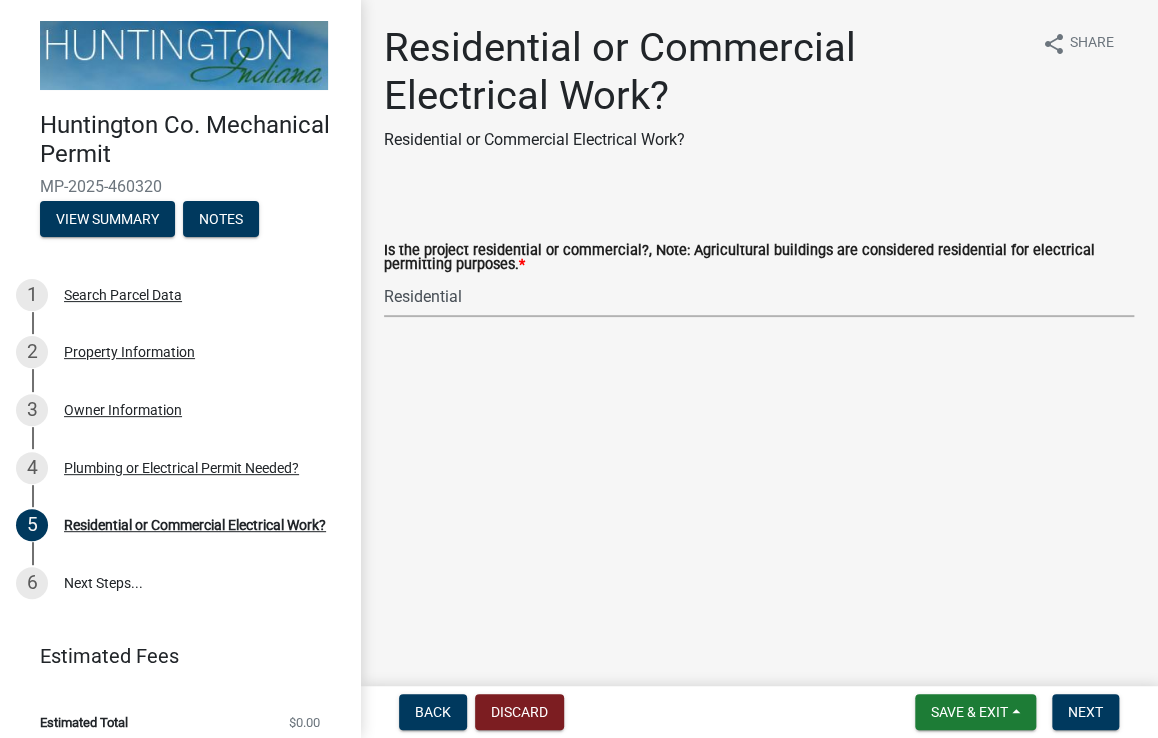 click on "Select Item...   Residential   Commercial" at bounding box center (759, 296) 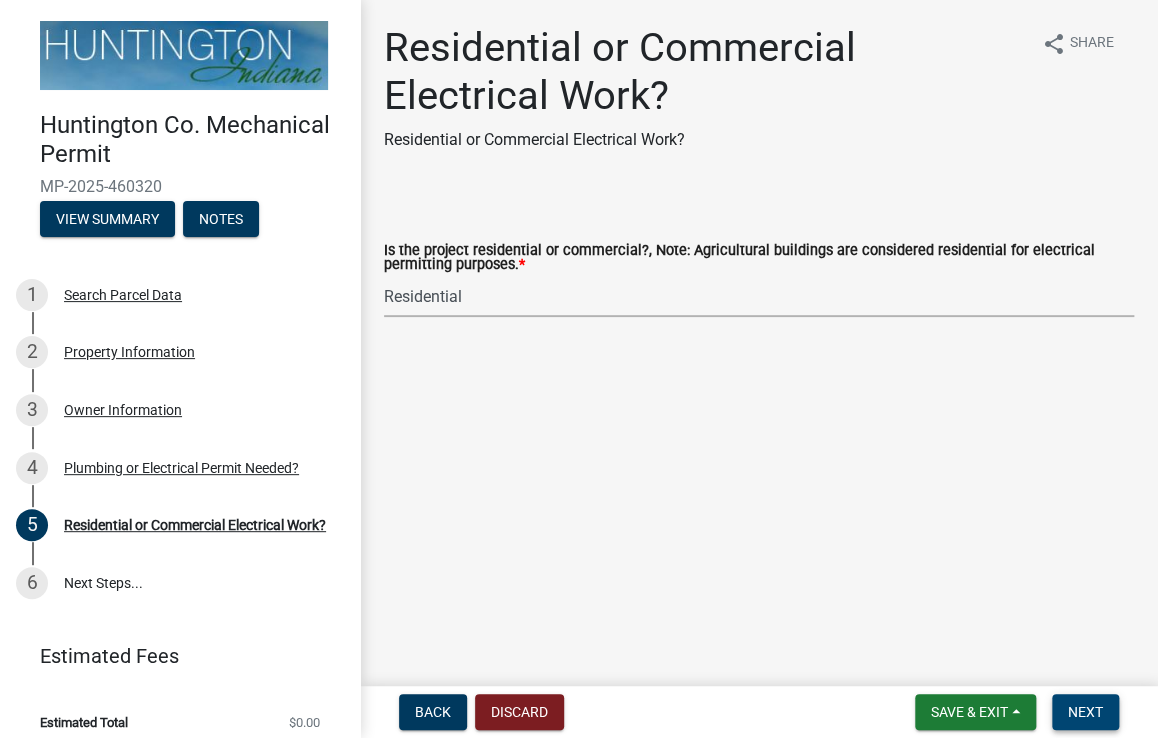 click on "Next" at bounding box center [1085, 712] 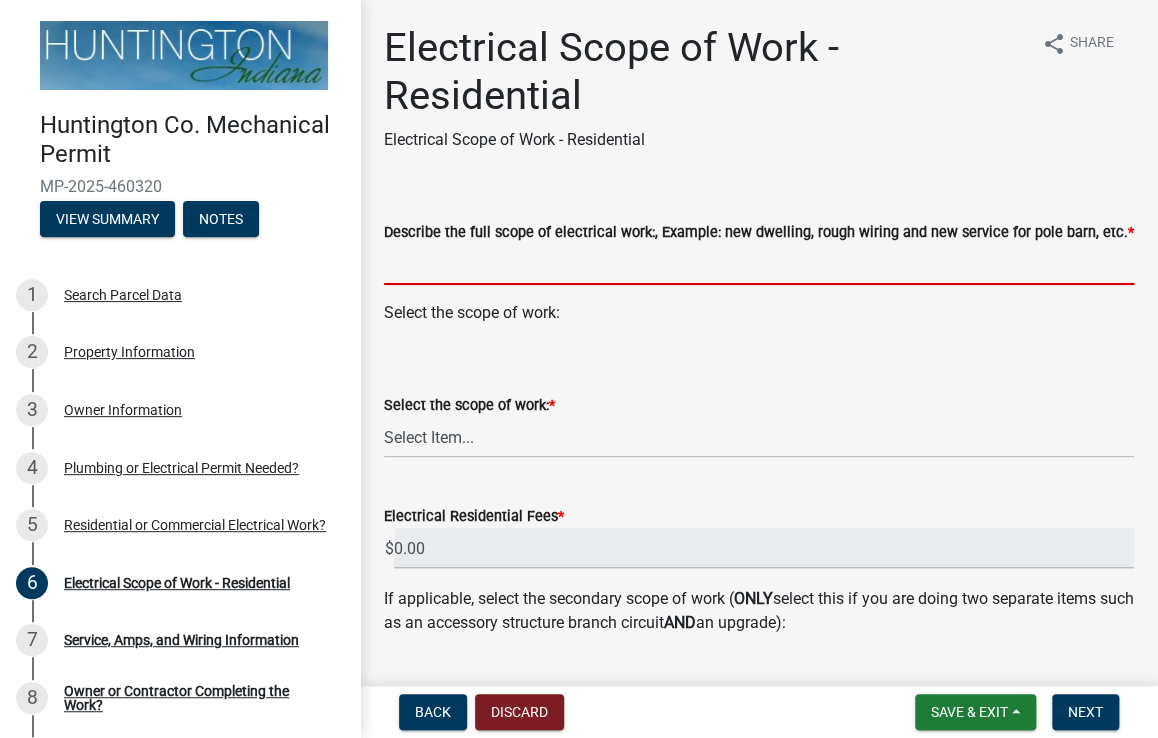 click on "Describe the full scope of electrical work:,  Example: new dwelling, rough wiring and new service for pole barn, etc.  *" at bounding box center (759, 264) 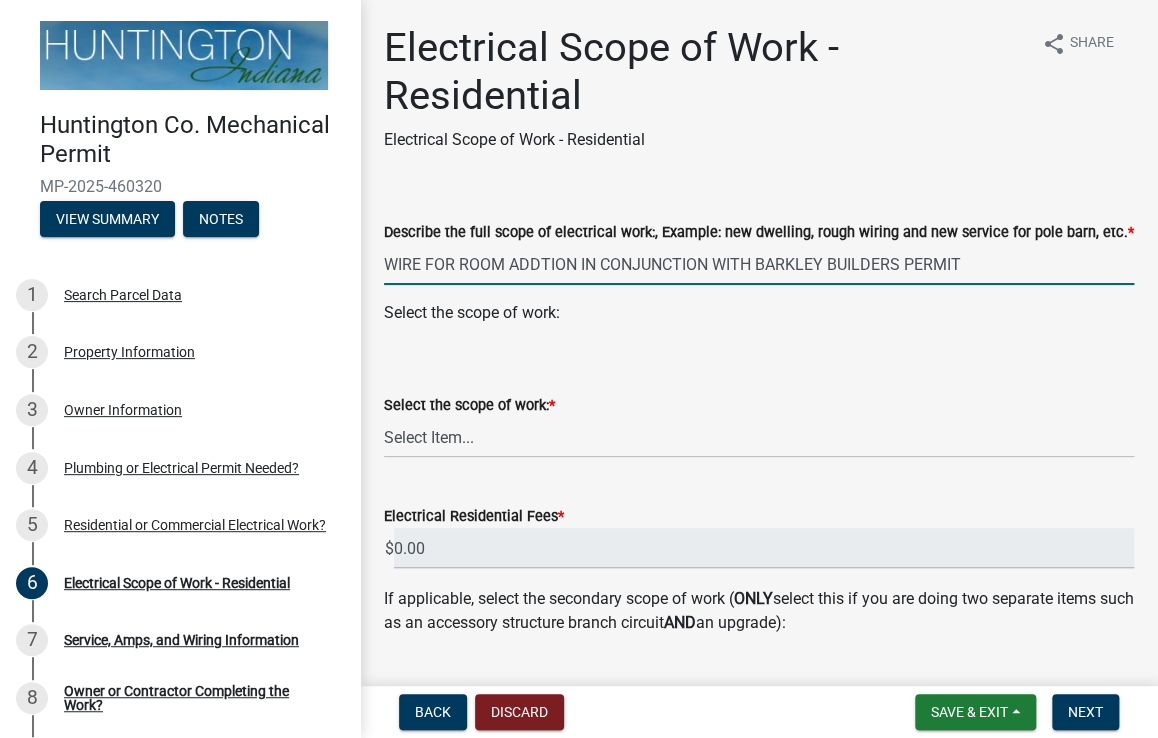 type on "WIRE FOR ROOM ADDTION IN CONJUNCTION WITH BARKLEY BUILDERS PERMIT" 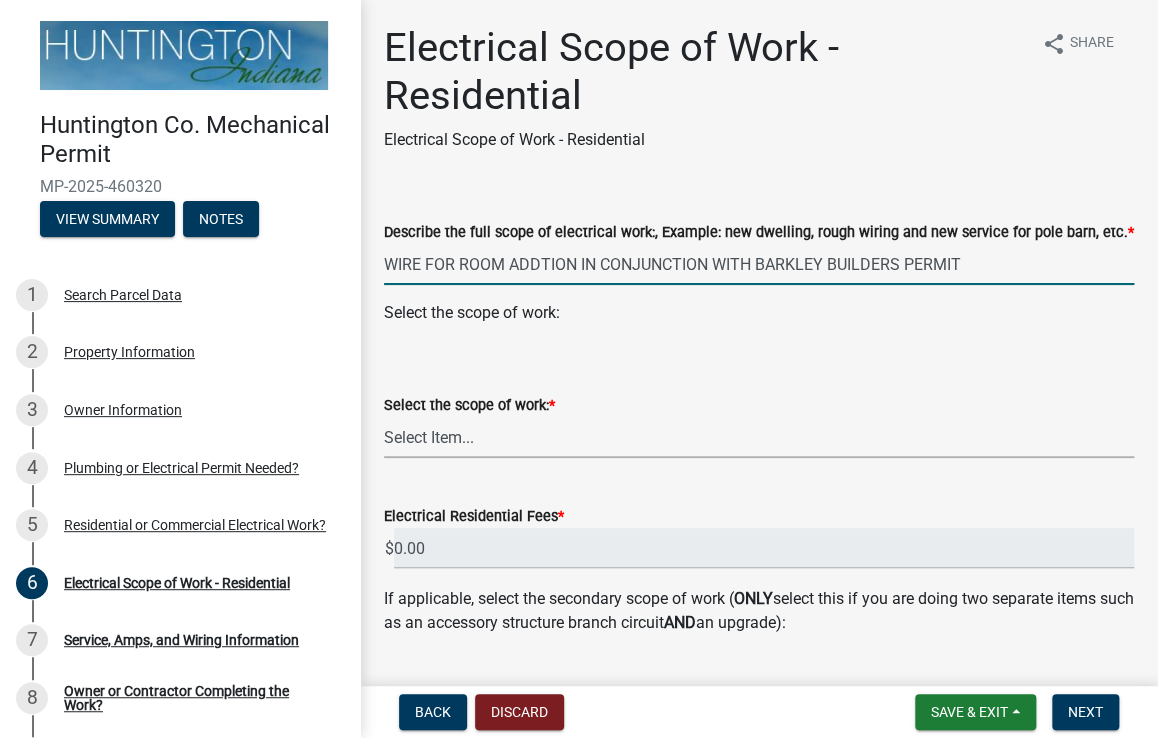 click on "Select Item...   New Service (new meter base installation)   Upgrade (includes relocation of service)   Branch Circuits for Accessory Structures only (rough-wire inside of barn/garage from existing service, does NOT include a new service or upgrade)   Branch Circuits for an Addition (1500 sq. ft. or less)   Branch Circuits for an Addition (over 1500 sq. ft.)   New Single-Family Dwelling   New Two-Family Dwelling   New Multi-Family Dwelling   Temporary Service   Generator (serviced by utilities)   Residential Solar Installation (does not include an electrical upgrade or new service)   Manufactured/Mobile Home (new service)" at bounding box center (759, 437) 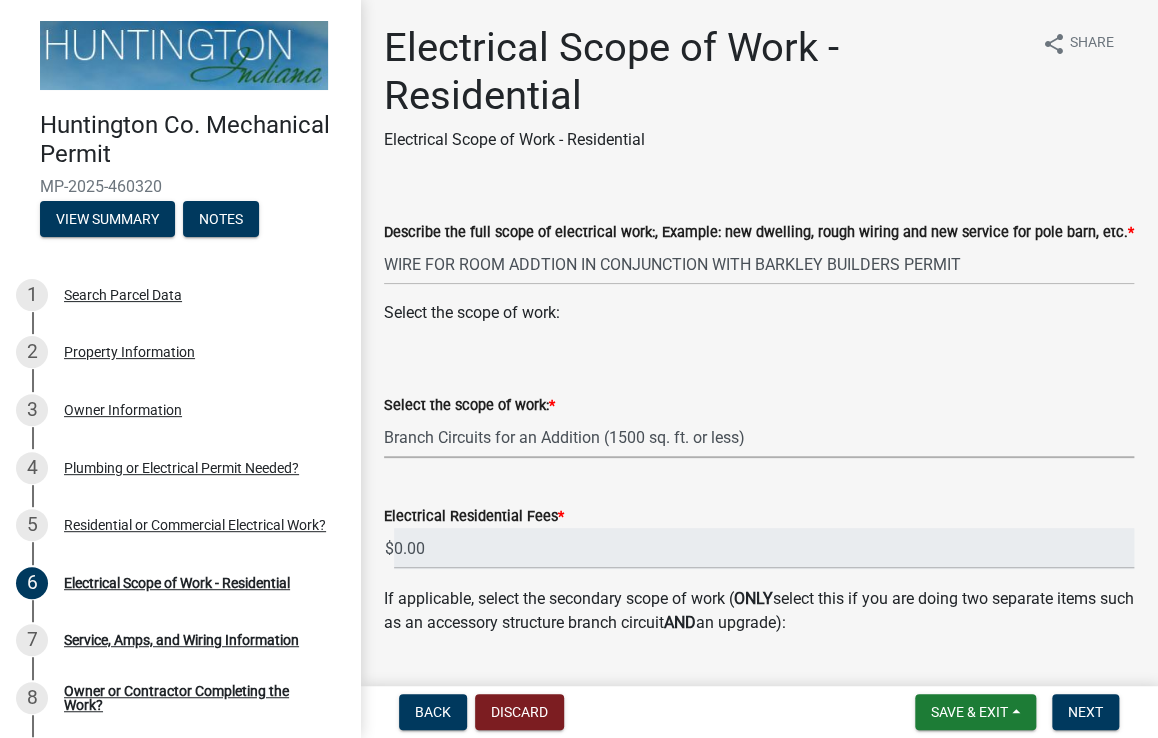 click on "Select Item...   New Service (new meter base installation)   Upgrade (includes relocation of service)   Branch Circuits for Accessory Structures only (rough-wire inside of barn/garage from existing service, does NOT include a new service or upgrade)   Branch Circuits for an Addition (1500 sq. ft. or less)   Branch Circuits for an Addition (over 1500 sq. ft.)   New Single-Family Dwelling   New Two-Family Dwelling   New Multi-Family Dwelling   Temporary Service   Generator (serviced by utilities)   Residential Solar Installation (does not include an electrical upgrade or new service)   Manufactured/Mobile Home (new service)" at bounding box center (759, 437) 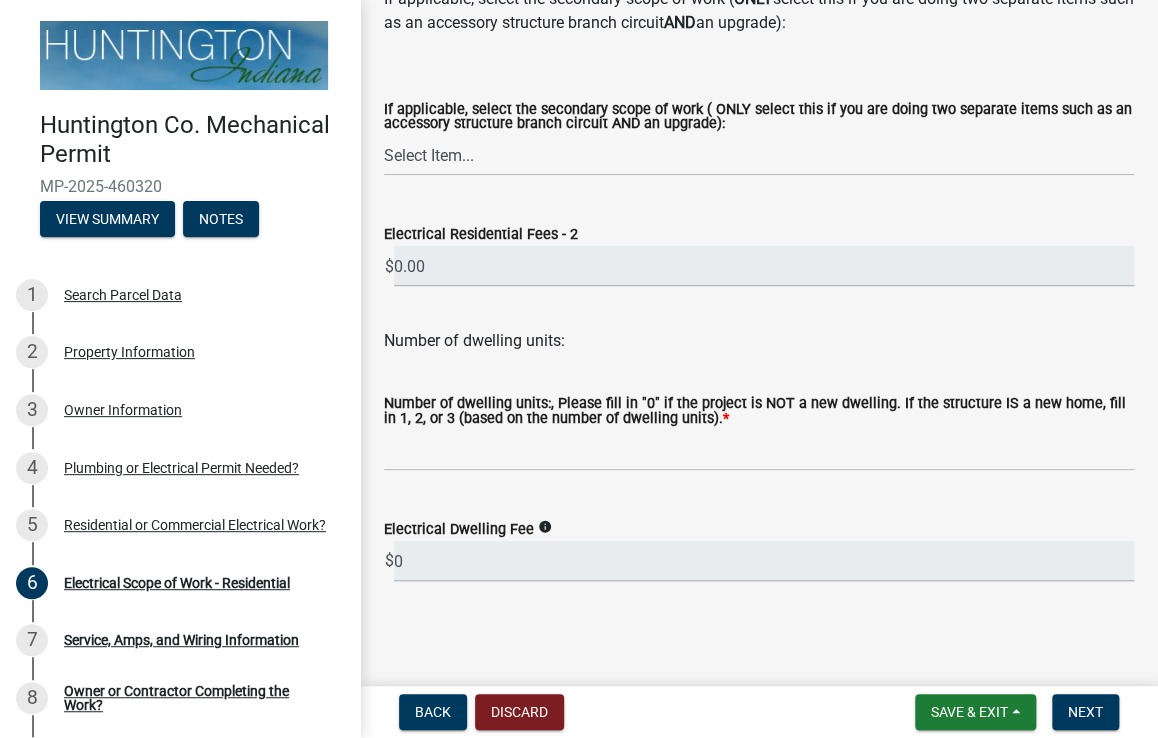 scroll, scrollTop: 600, scrollLeft: 0, axis: vertical 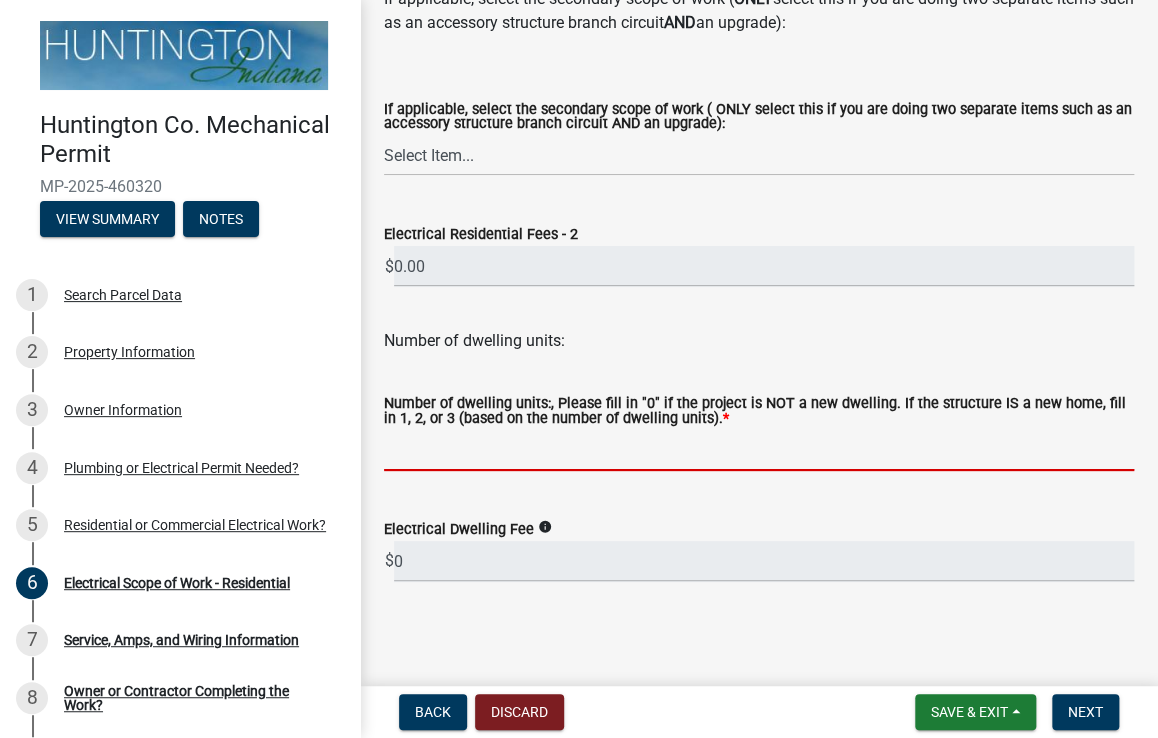 click 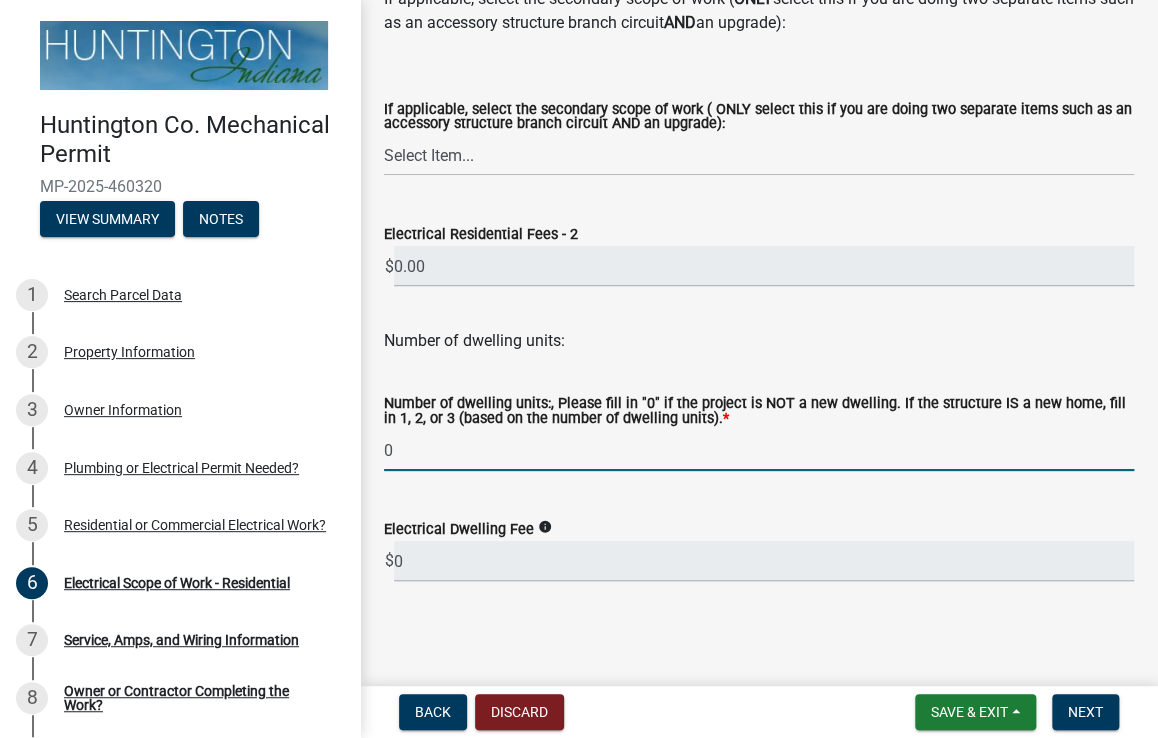 type on "0" 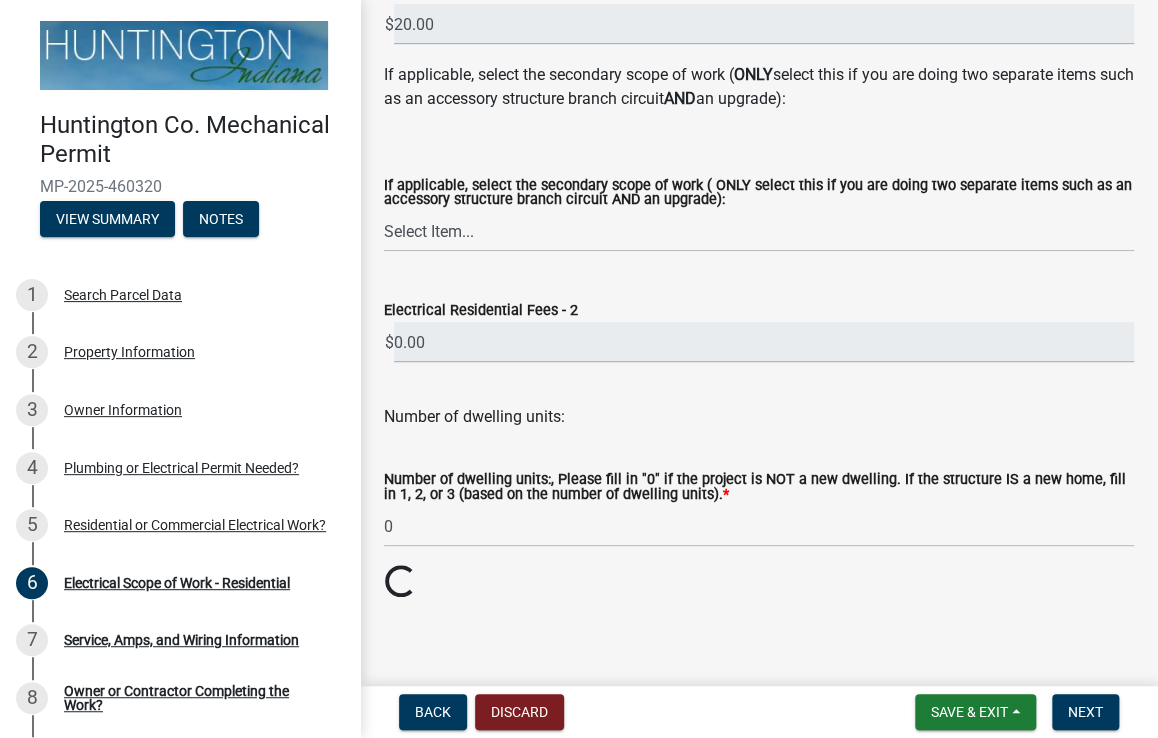 click on "Electrical Scope of Work - Residential Electrical Scope of Work - Residential share Share  Describe the full scope of electrical work:,  Example: new dwelling, rough wiring and new service for pole barn, etc.  * WIRE FOR ROOM ADDTION IN CONJUNCTION WITH BARKLEY BUILDERS PERMIT Select the scope of work:  Select the scope of work:  *  Select Item...   New Service (new meter base installation)   Upgrade (includes relocation of service)   Branch Circuits for Accessory Structures only (rough-wire inside of barn/garage from existing service, does NOT include a new service or upgrade)   Branch Circuits for an Addition ([NUMBER] sq. ft. or less)   Branch Circuits for an Addition (over [NUMBER] sq. ft.)   New Single-Family Dwelling   New Two-Family Dwelling   New Multi-Family Dwelling   Temporary Service   Generator (serviced by utilities)   Residential Solar Installation (does not include an electrical upgrade or new service)   Manufactured/Mobile Home (new service)   Electrical Residential Fees  $ [NUMBER] ONLY AND $ [NUMBER] * [NUMBER]" 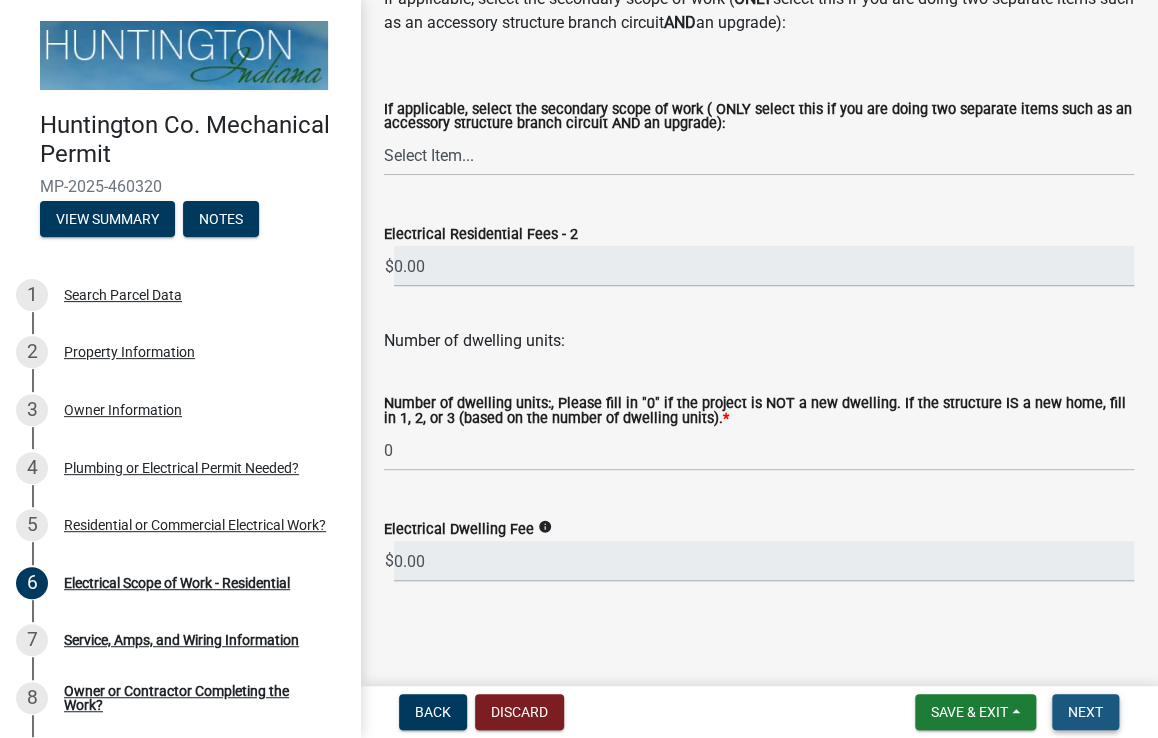 click on "Next" at bounding box center [1085, 712] 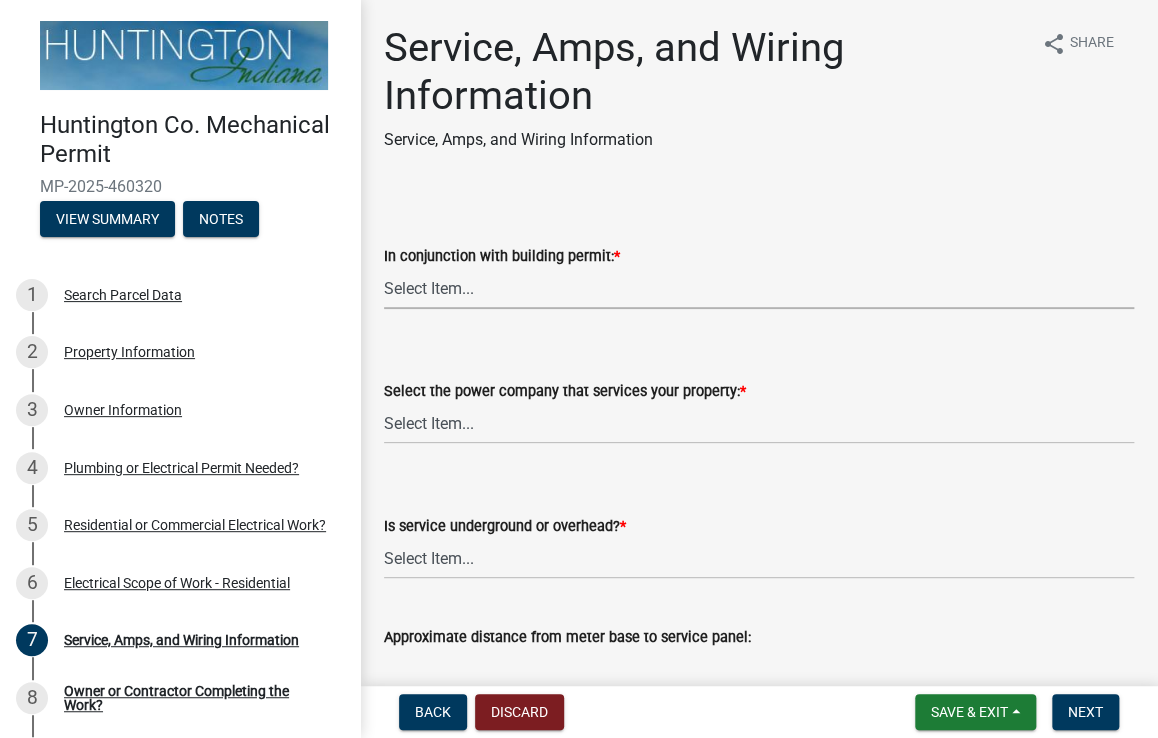 click on "Select Item...   Yes   No" at bounding box center (759, 288) 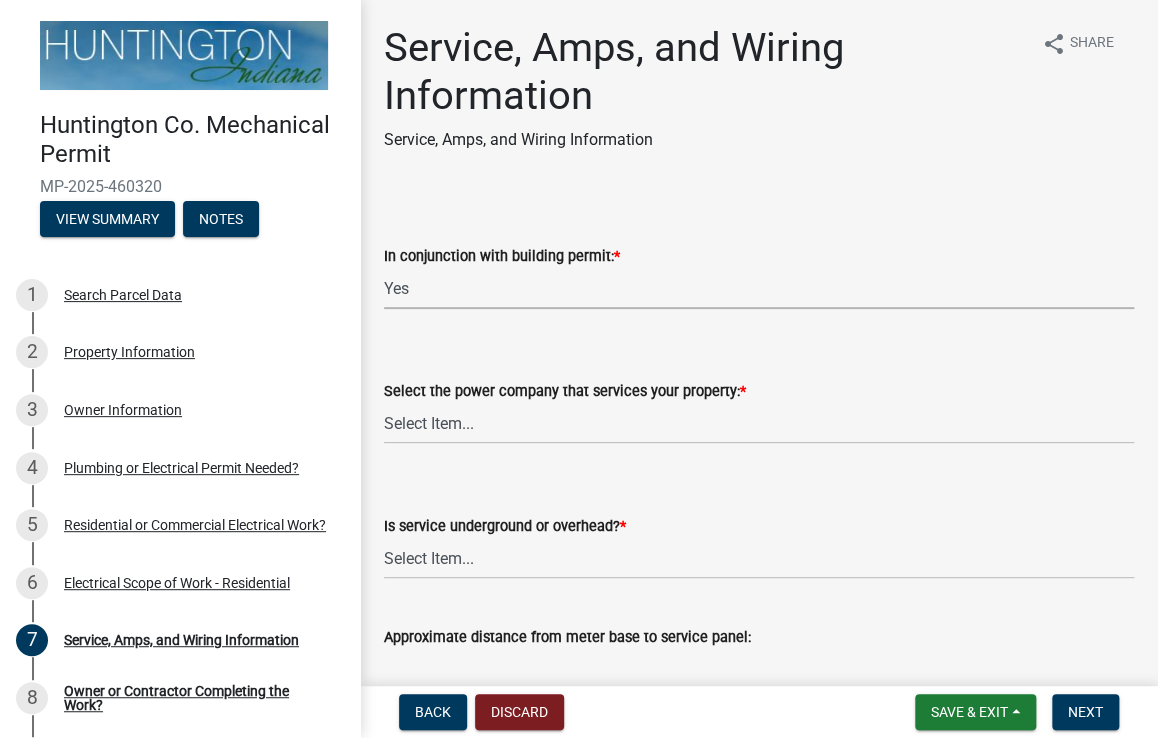 click on "Select Item...   Yes   No" at bounding box center [759, 288] 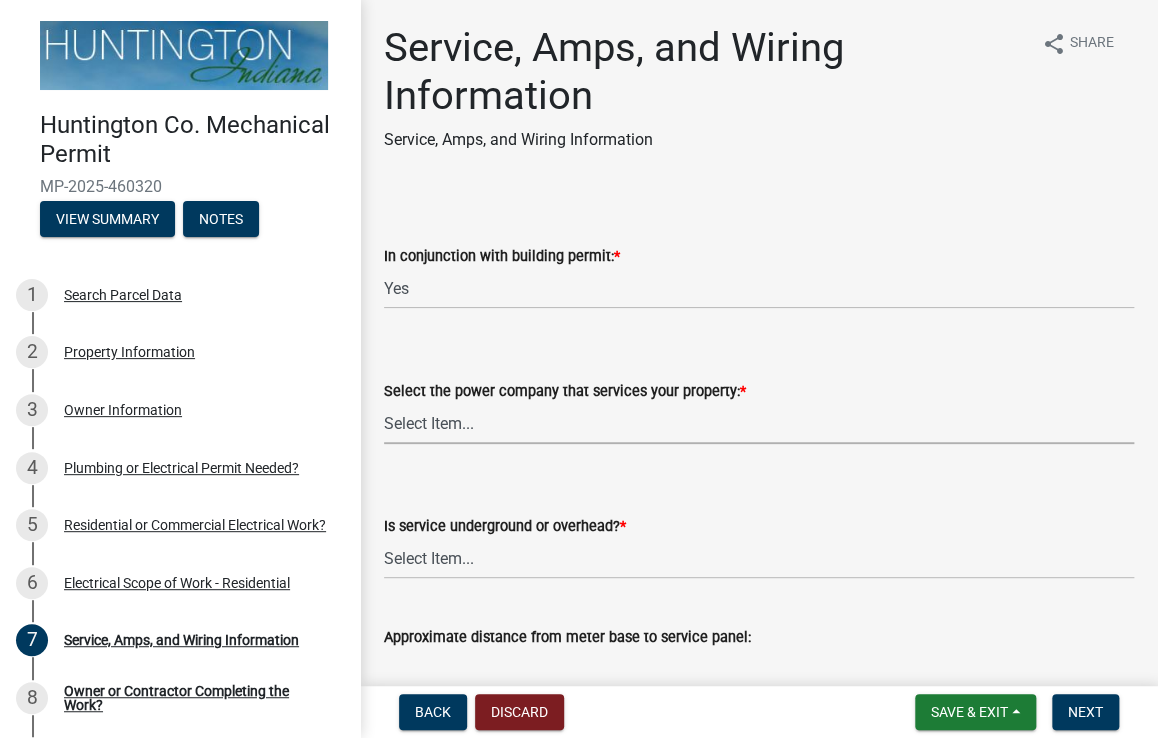 click on "Select Item...   Duke Energy   Northeastern REMC   Wabash County REMC   Warren Utilities   Indiana Michigan Power Company   Heartland REMC" at bounding box center (759, 423) 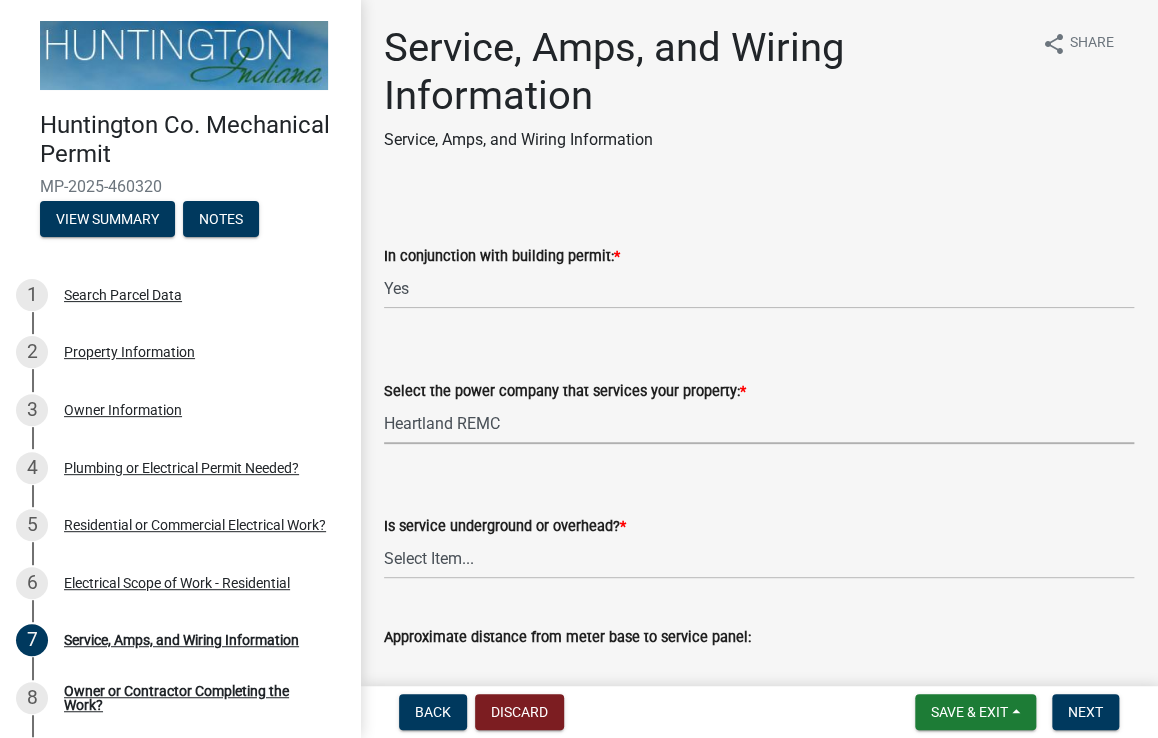 click on "Select Item...   Duke Energy   Northeastern REMC   Wabash County REMC   Warren Utilities   Indiana Michigan Power Company   Heartland REMC" at bounding box center [759, 423] 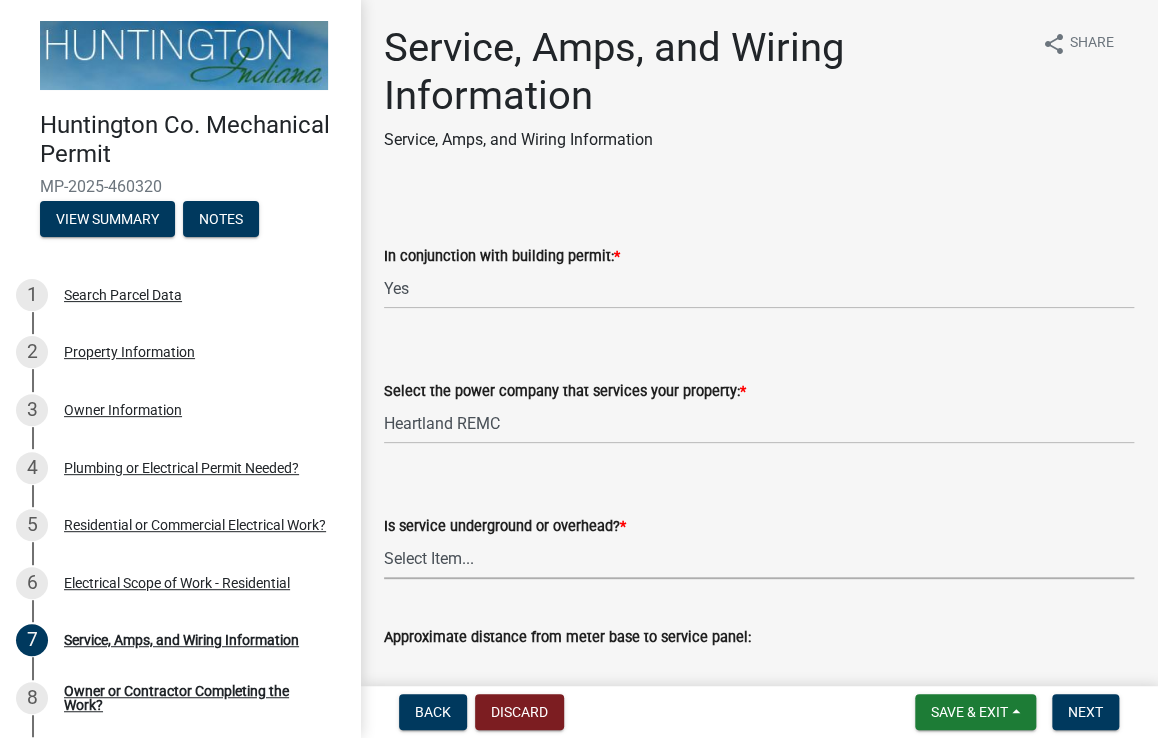 click on "Select Item...   Underground   Overhead" at bounding box center (759, 558) 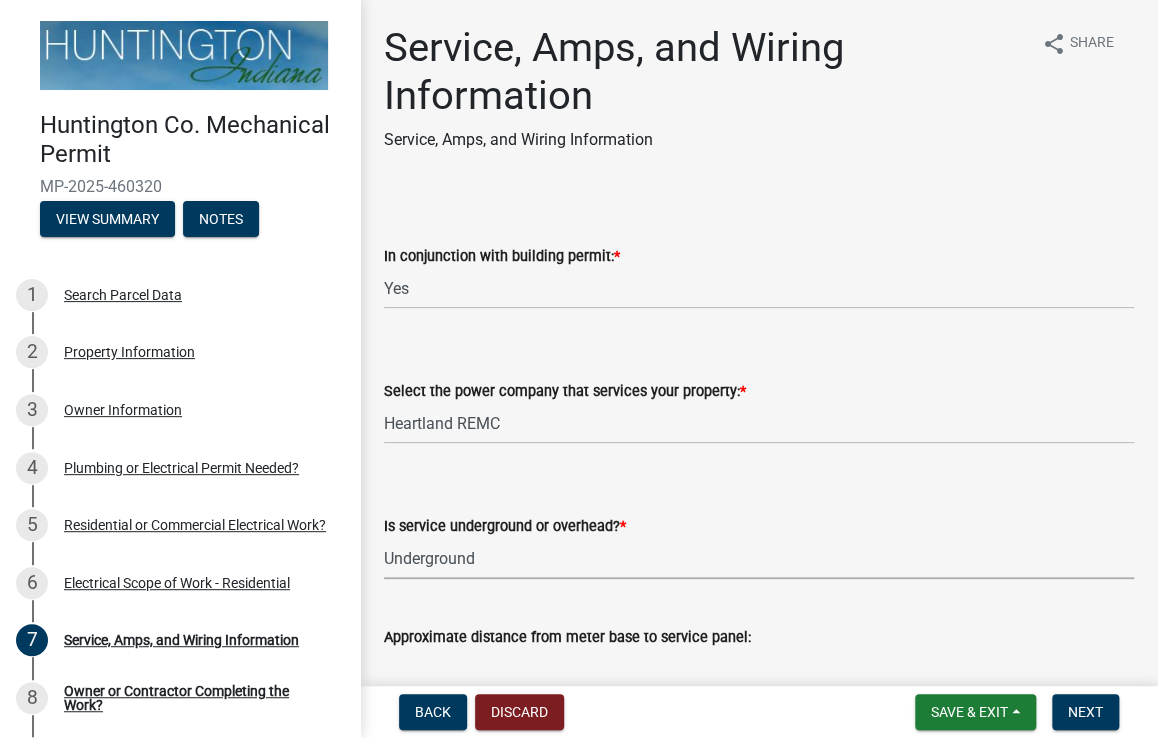 click on "Select Item...   Underground   Overhead" at bounding box center [759, 558] 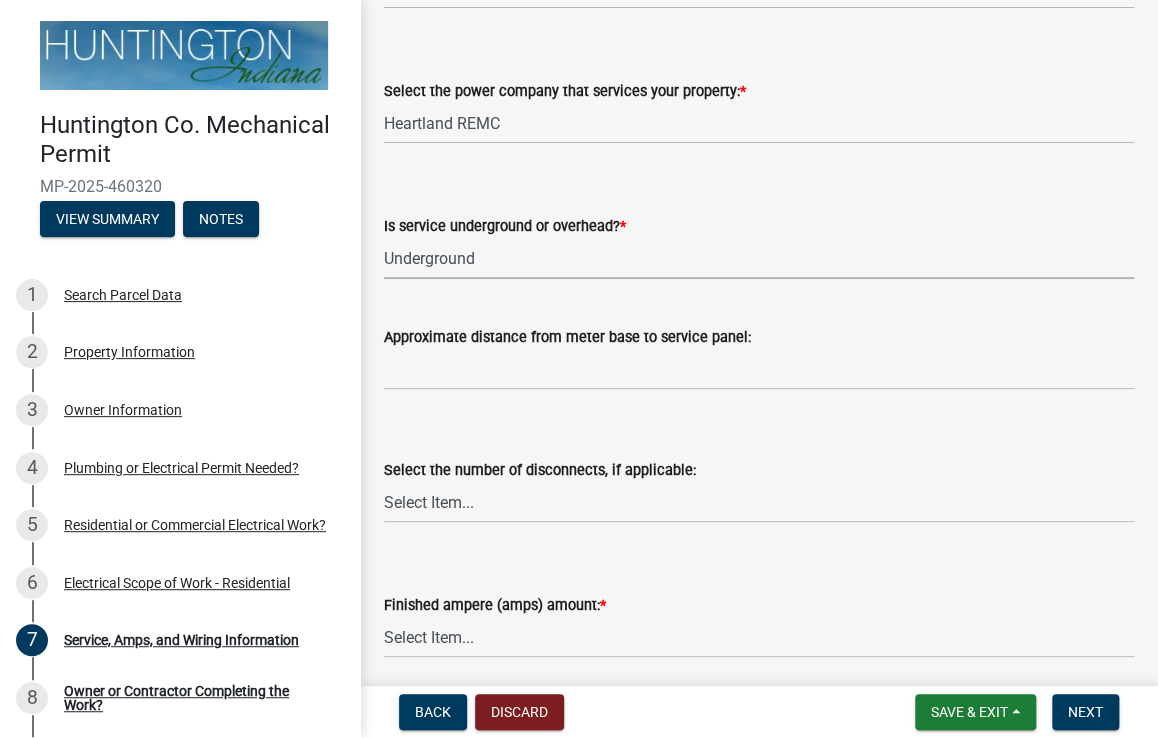 scroll, scrollTop: 400, scrollLeft: 0, axis: vertical 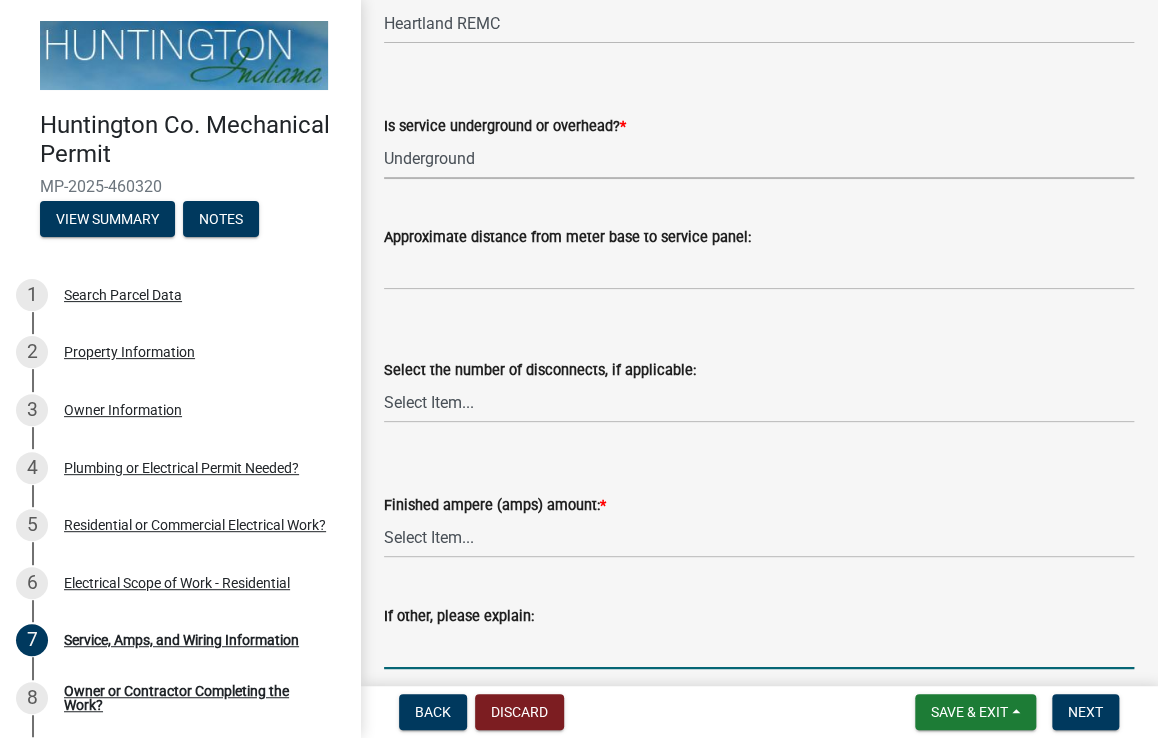 click on "If other, please explain:" at bounding box center (759, 648) 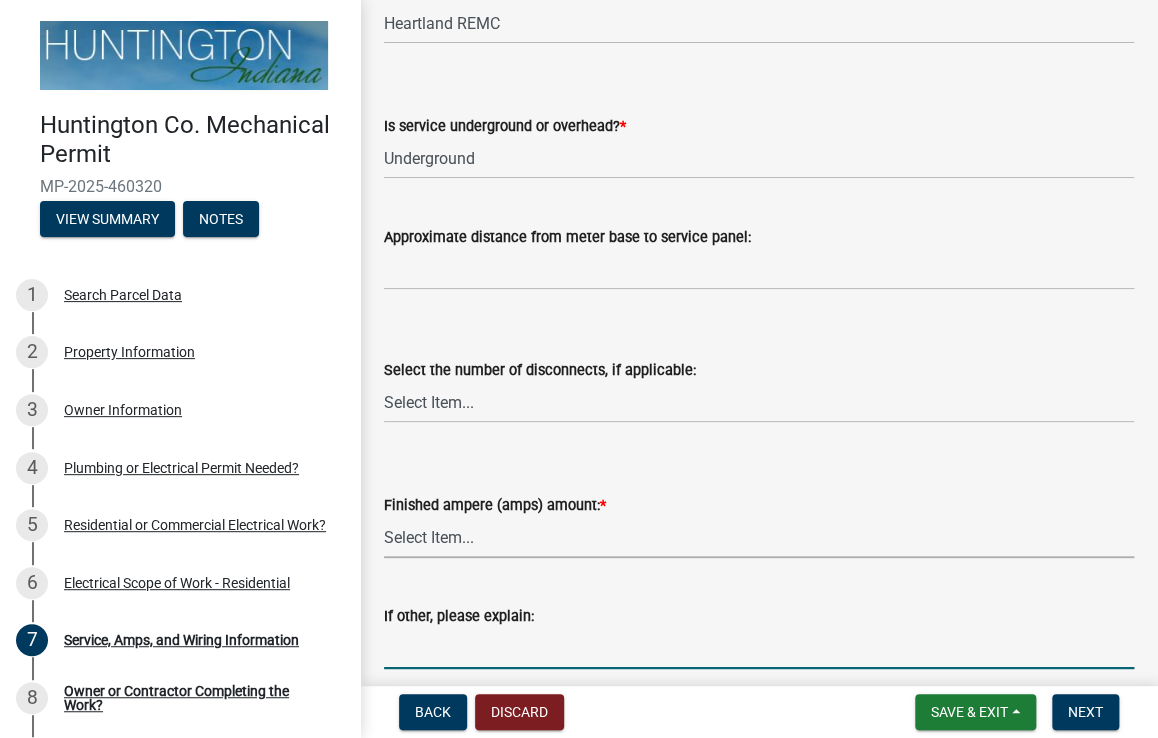 click on "Select Item...   100 amp   200 amp   400 amp   other" at bounding box center [759, 537] 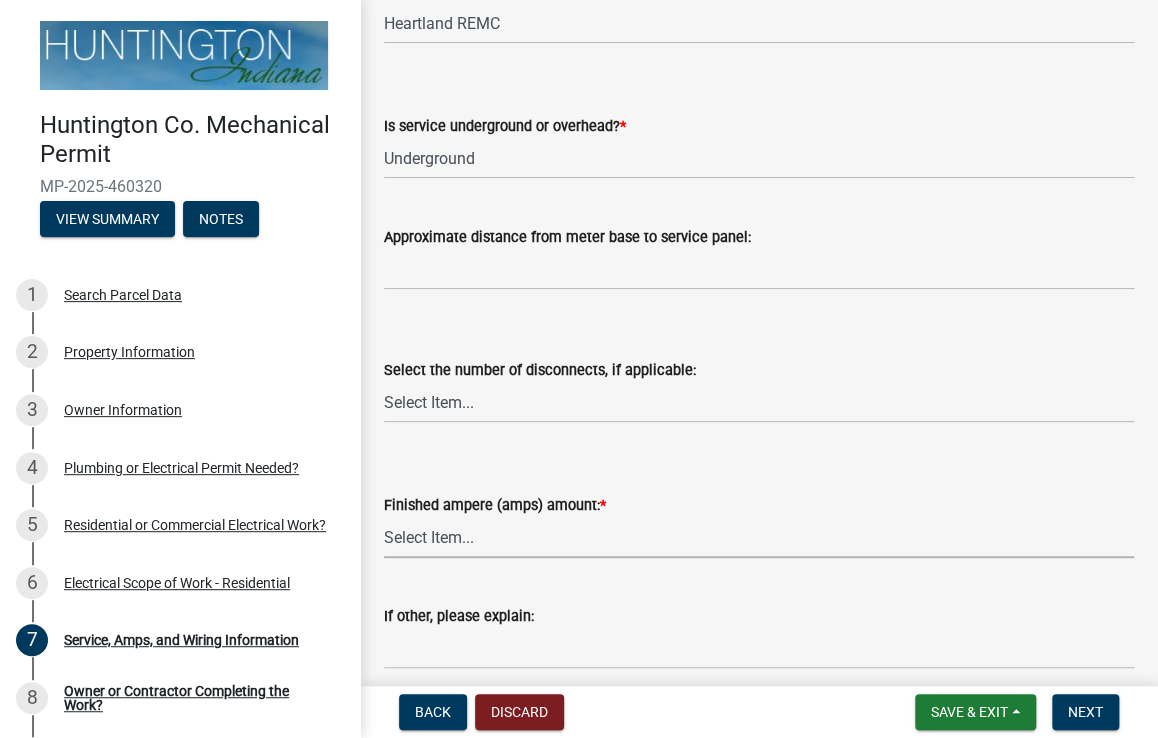 scroll, scrollTop: 500, scrollLeft: 0, axis: vertical 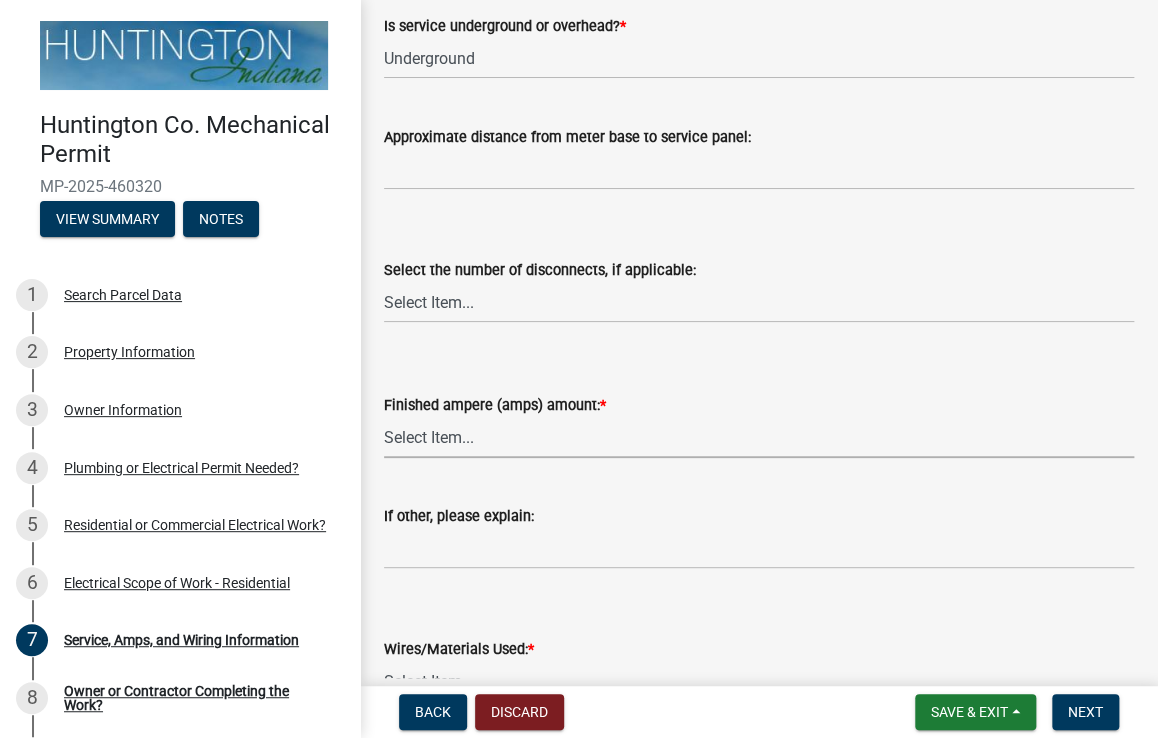 click on "Select Item...   100 amp   200 amp   400 amp   other" at bounding box center (759, 437) 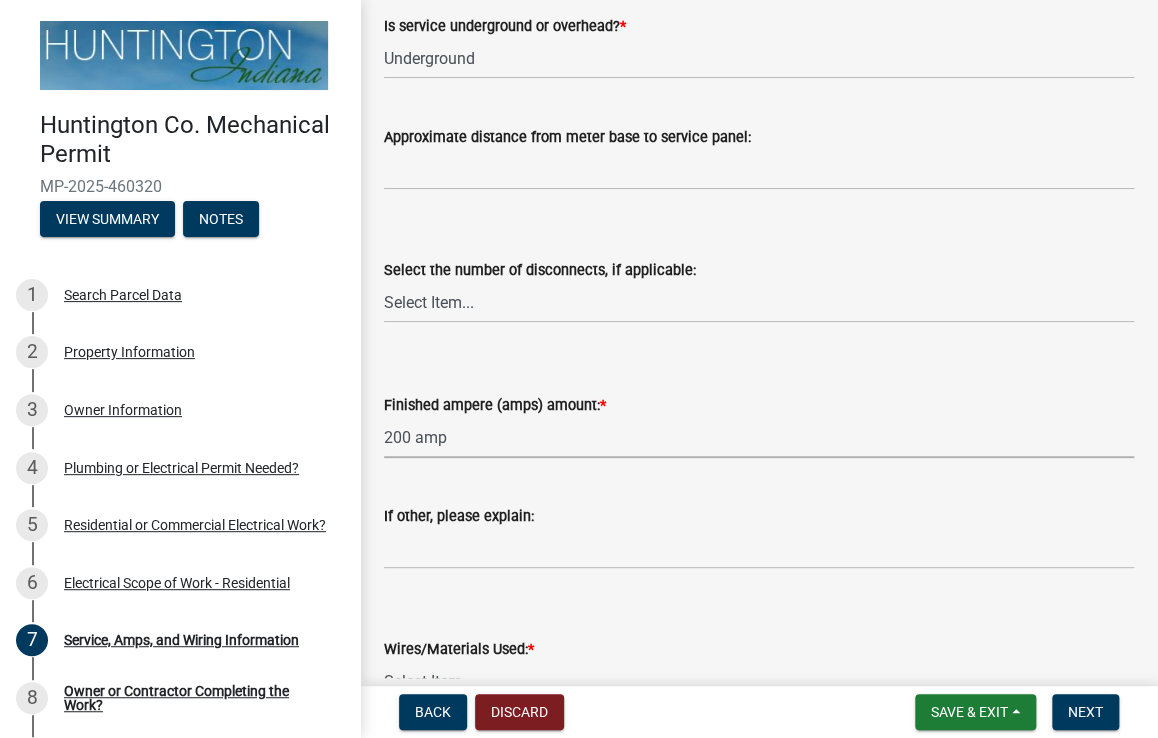 click on "Select Item...   100 amp   200 amp   400 amp   other" at bounding box center [759, 437] 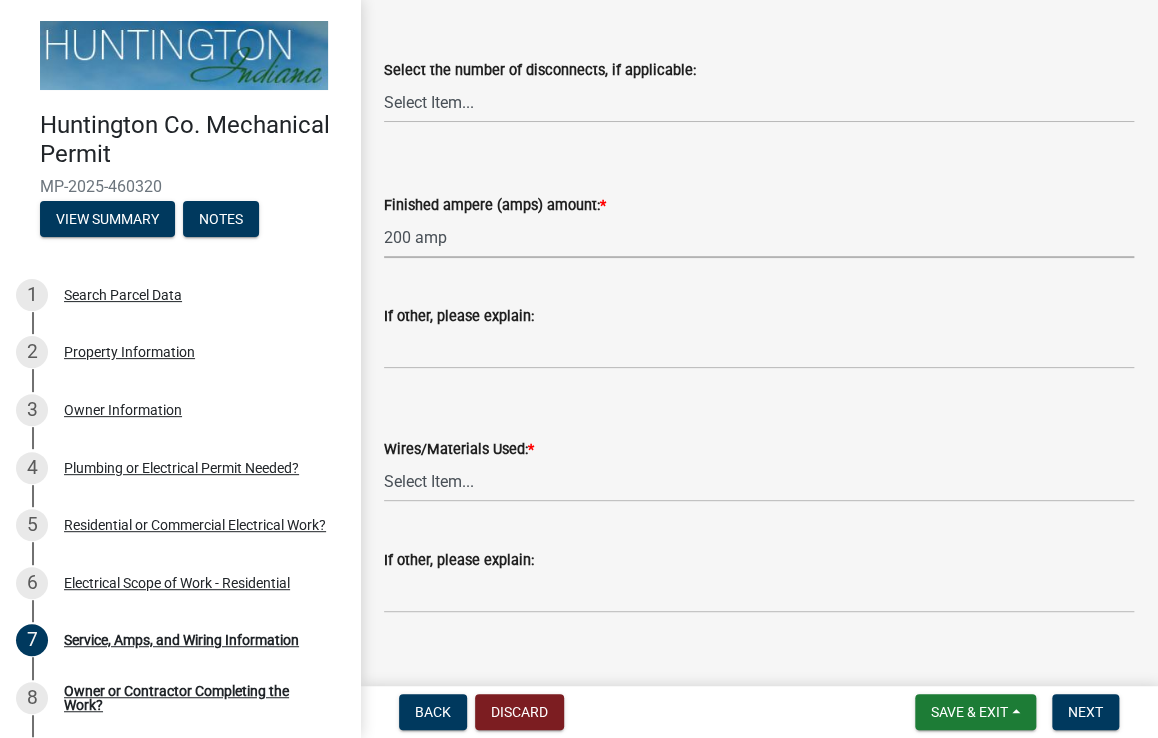 scroll, scrollTop: 800, scrollLeft: 0, axis: vertical 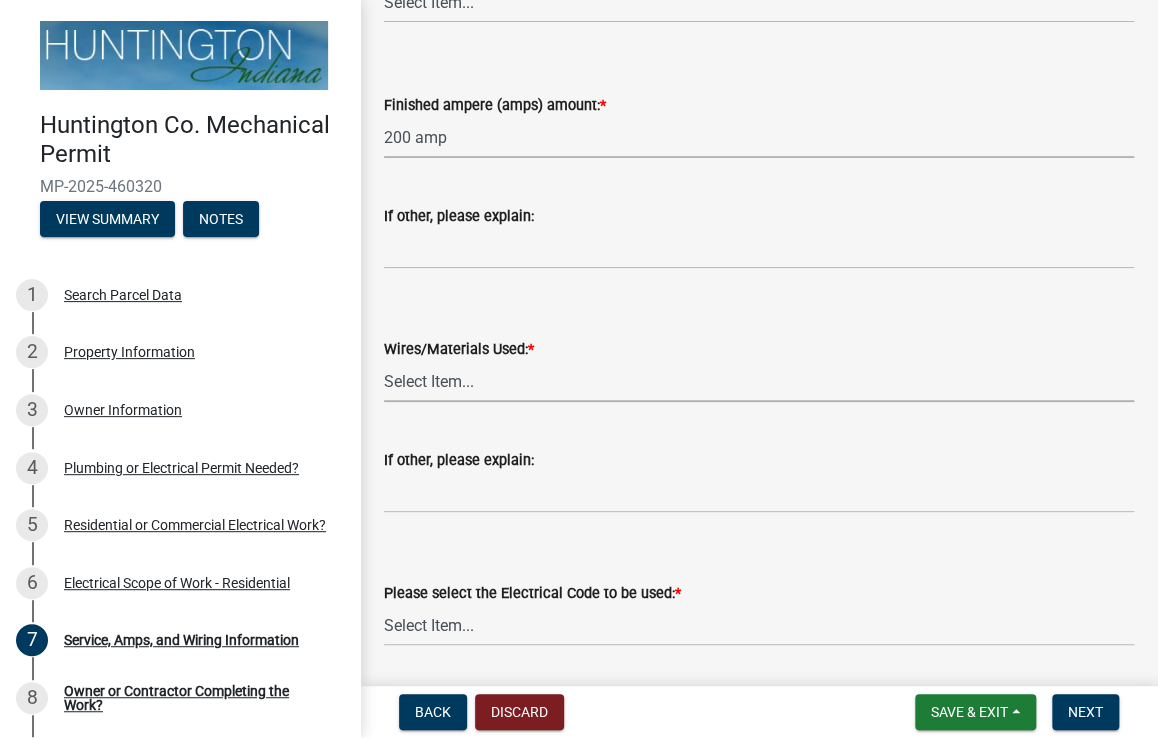 click on "Select Item...   2 AWG Aluminum   4 AWG Copper   2-4/0 or 1-1/0 Aluminum   2/0 Copper   2-350 or 1-250 kcmil   other" at bounding box center (759, 381) 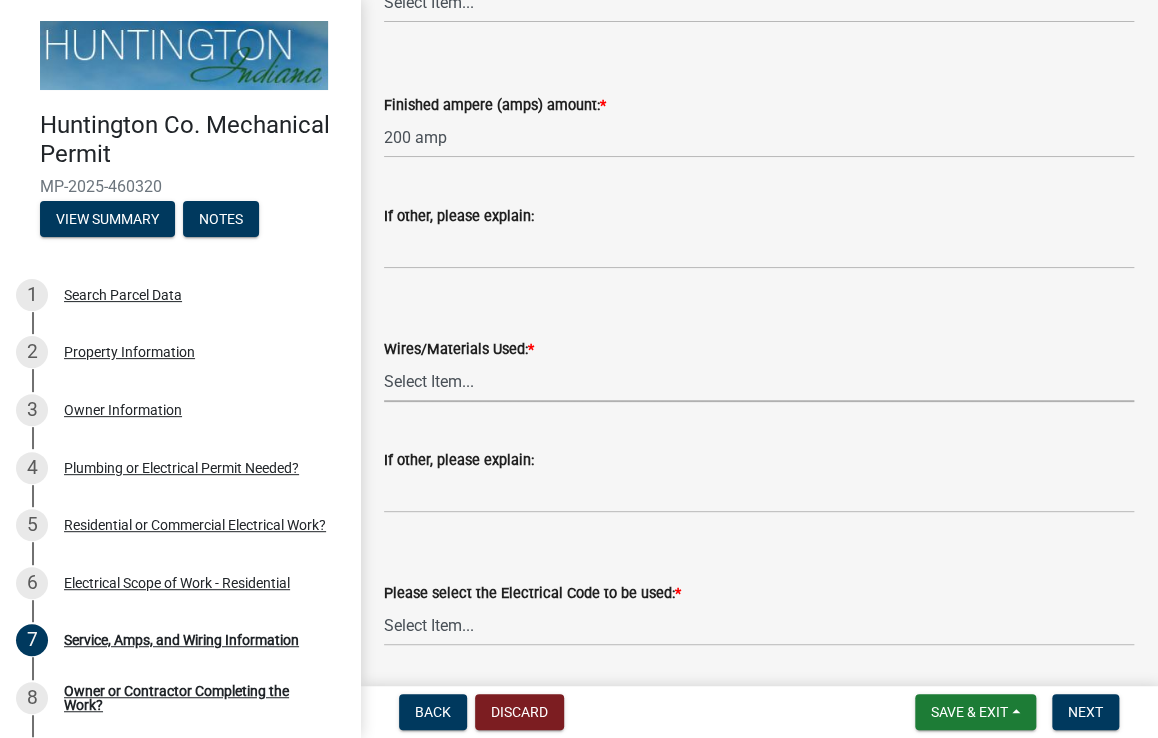 click on "Select Item...   2 AWG Aluminum   4 AWG Copper   2-4/0 or 1-1/0 Aluminum   2/0 Copper   2-350 or 1-250 kcmil   other" at bounding box center (759, 381) 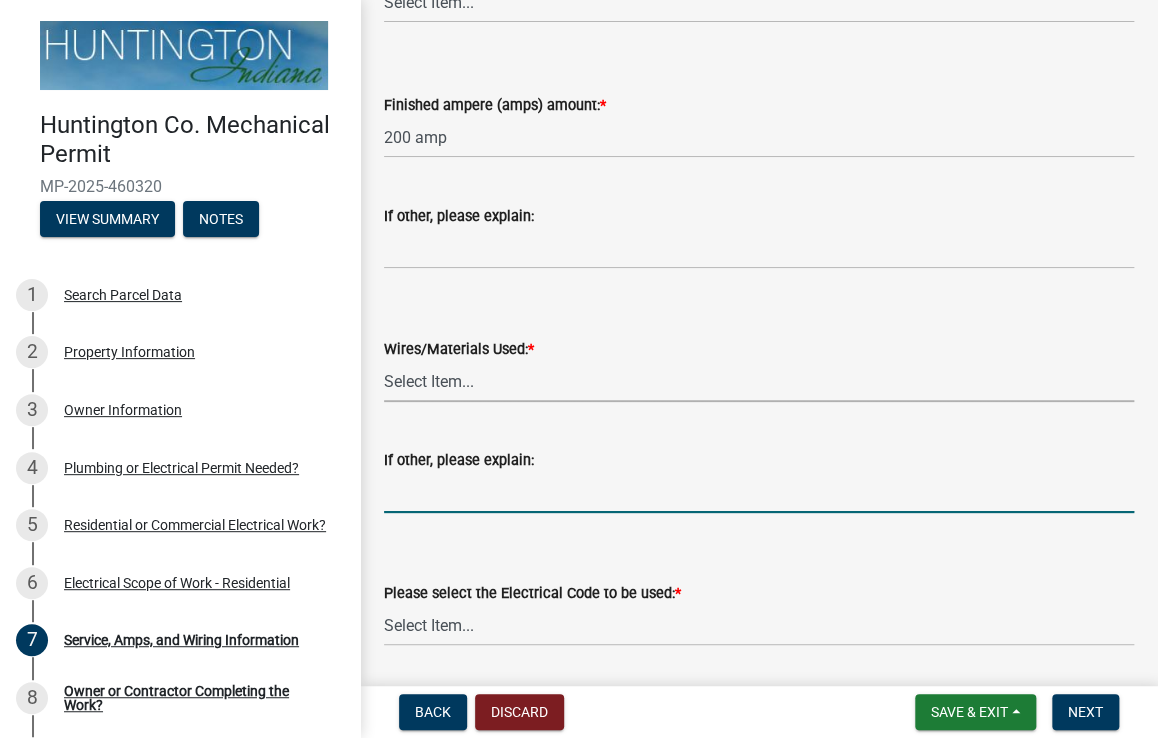 click on "If other, please explain:" at bounding box center (759, 492) 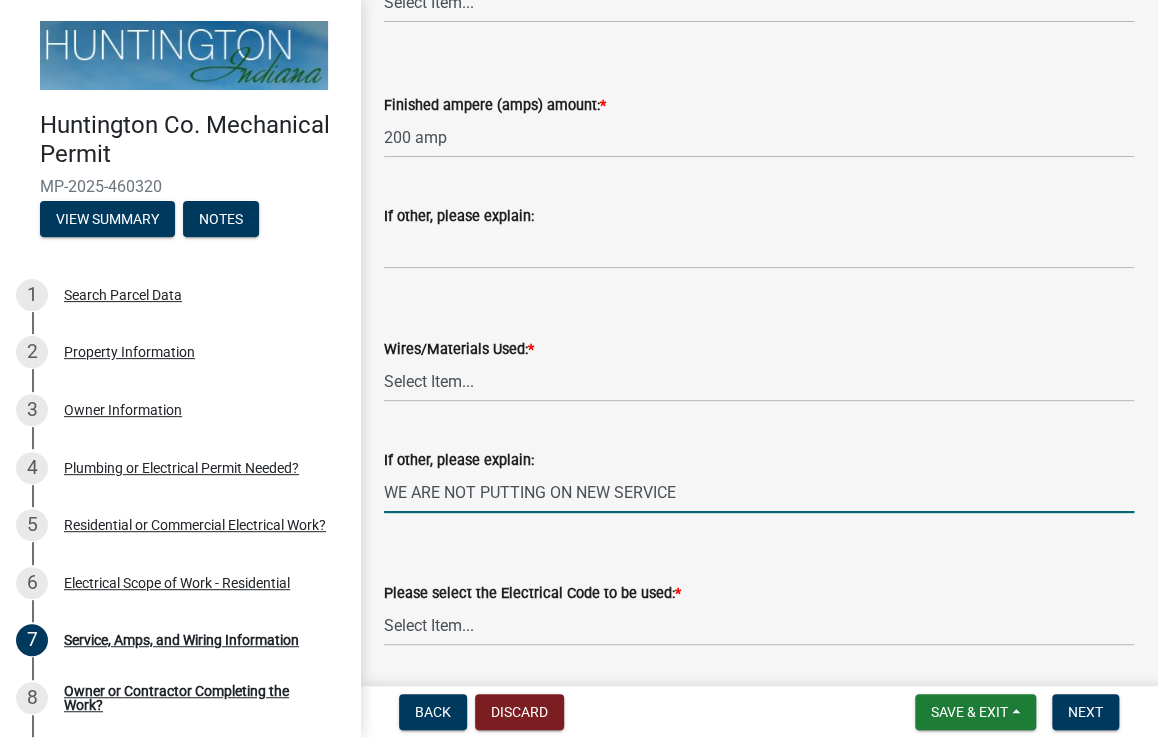 type on "WE ARE NOT PUTTING ON NEW SERVICE" 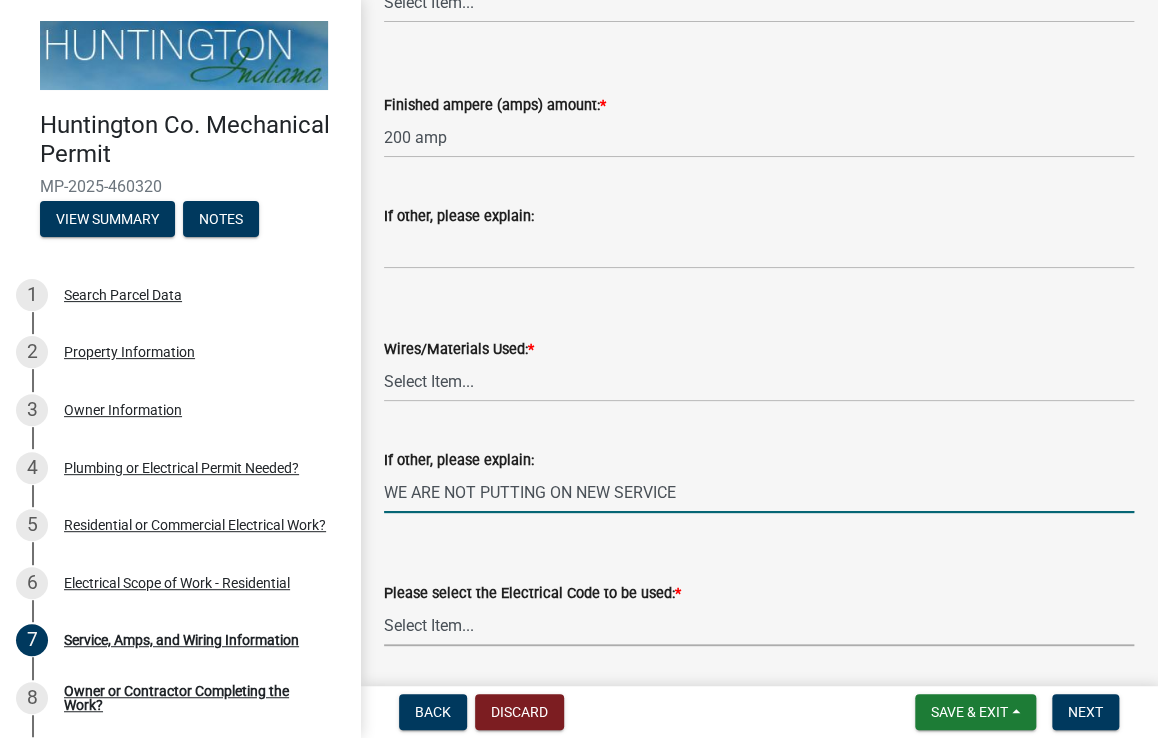 click on "Select Item...   Indiana Electrical Code   One & Two Family Dwelling Code" at bounding box center (759, 625) 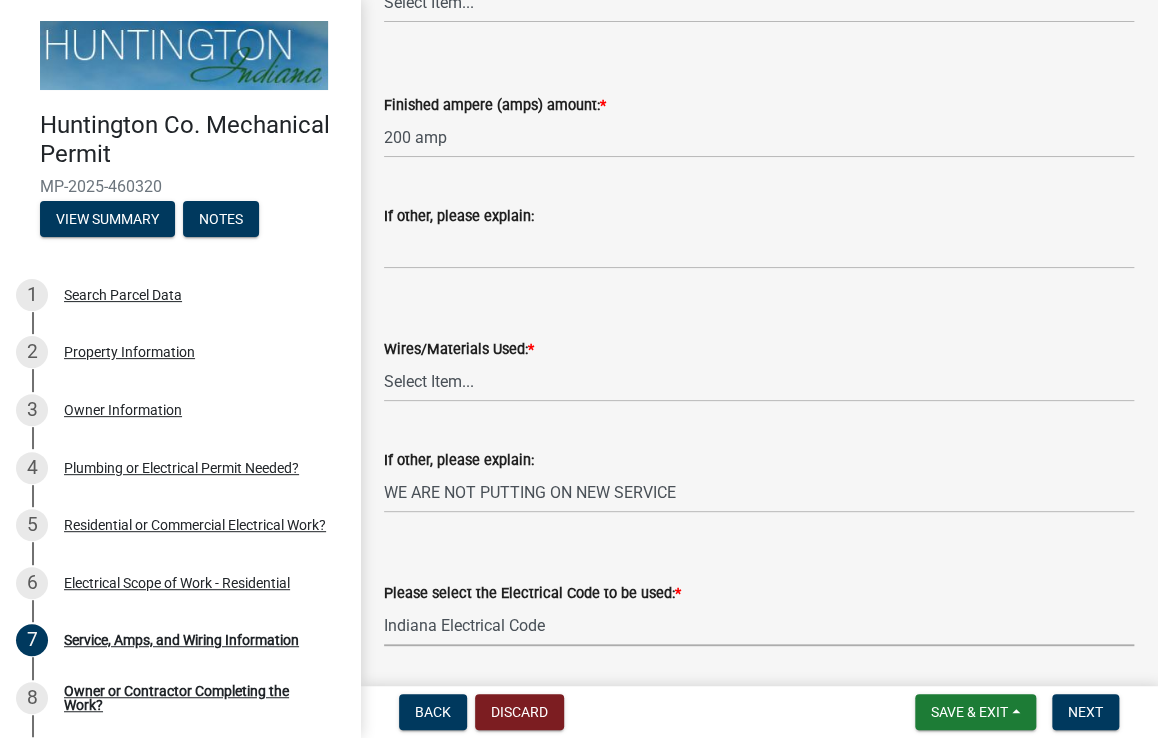 click on "Select Item...   Indiana Electrical Code   One & Two Family Dwelling Code" at bounding box center [759, 625] 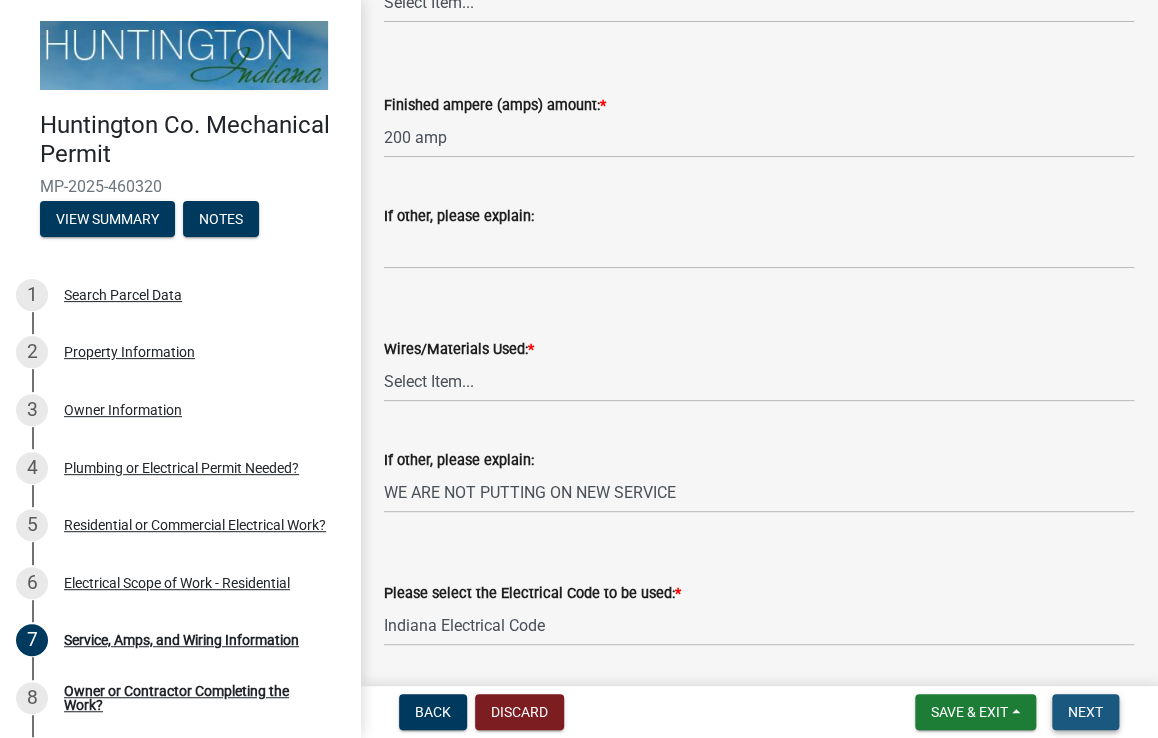 click on "Next" at bounding box center (1085, 712) 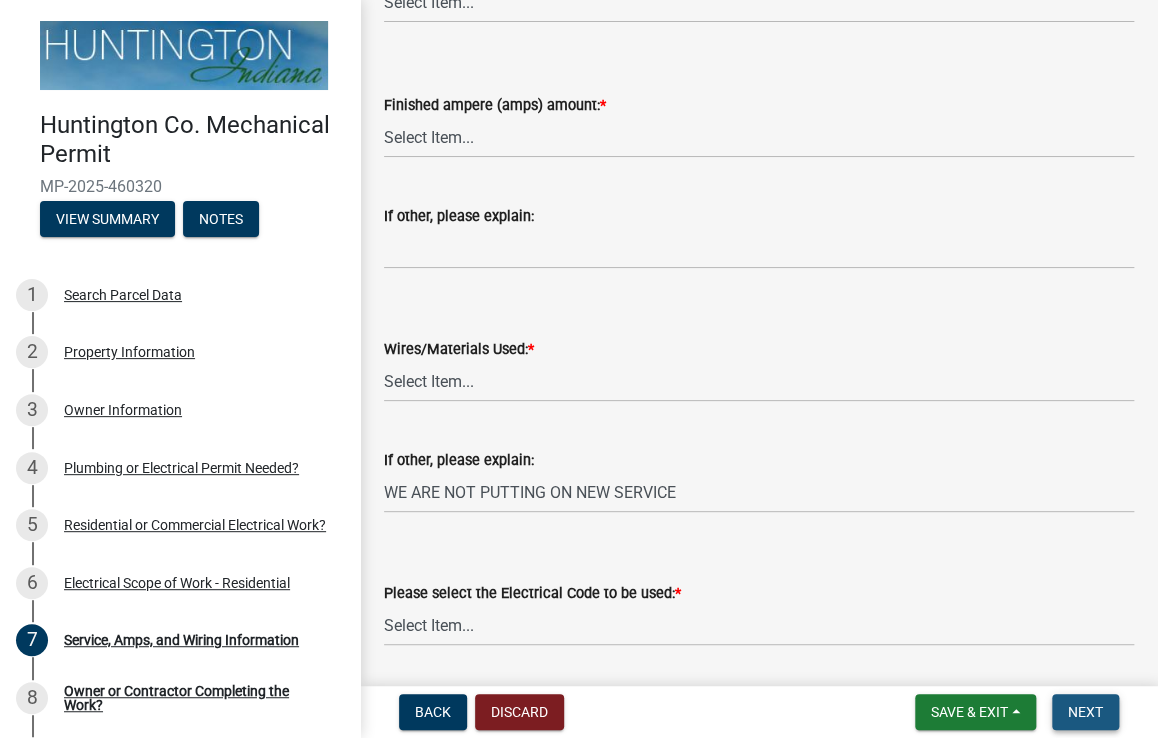 scroll, scrollTop: 0, scrollLeft: 0, axis: both 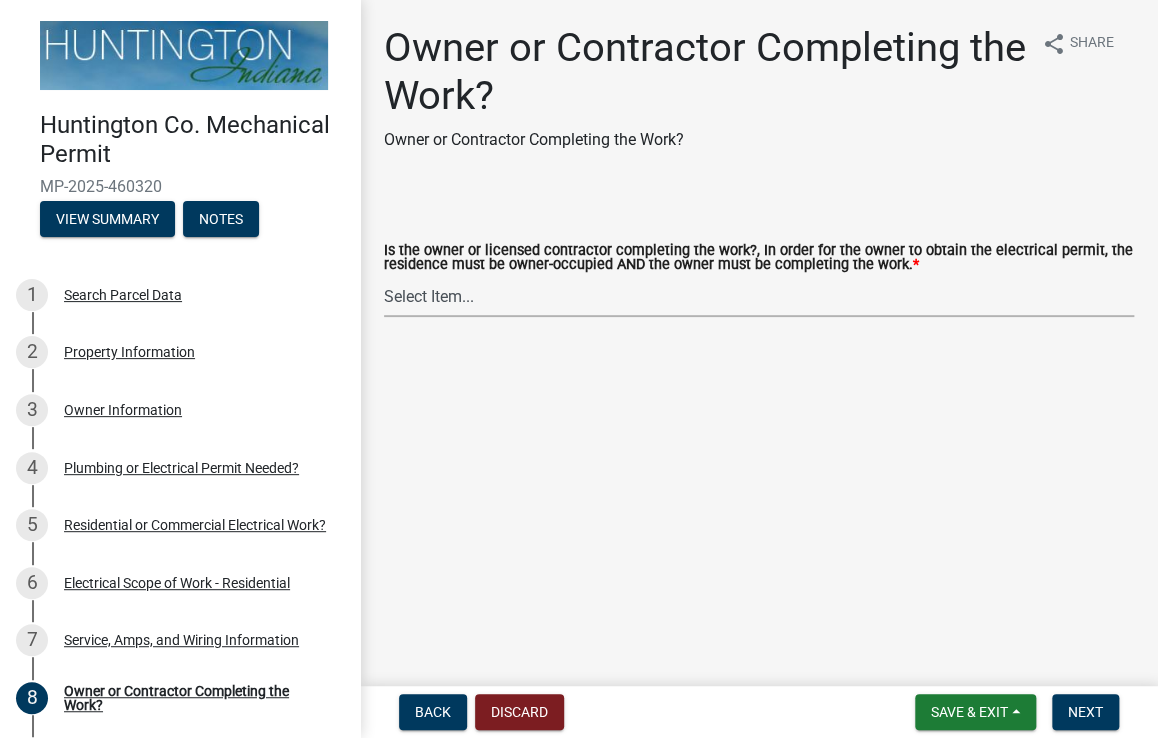 click on "Select Item...   owner   contractor" at bounding box center (759, 296) 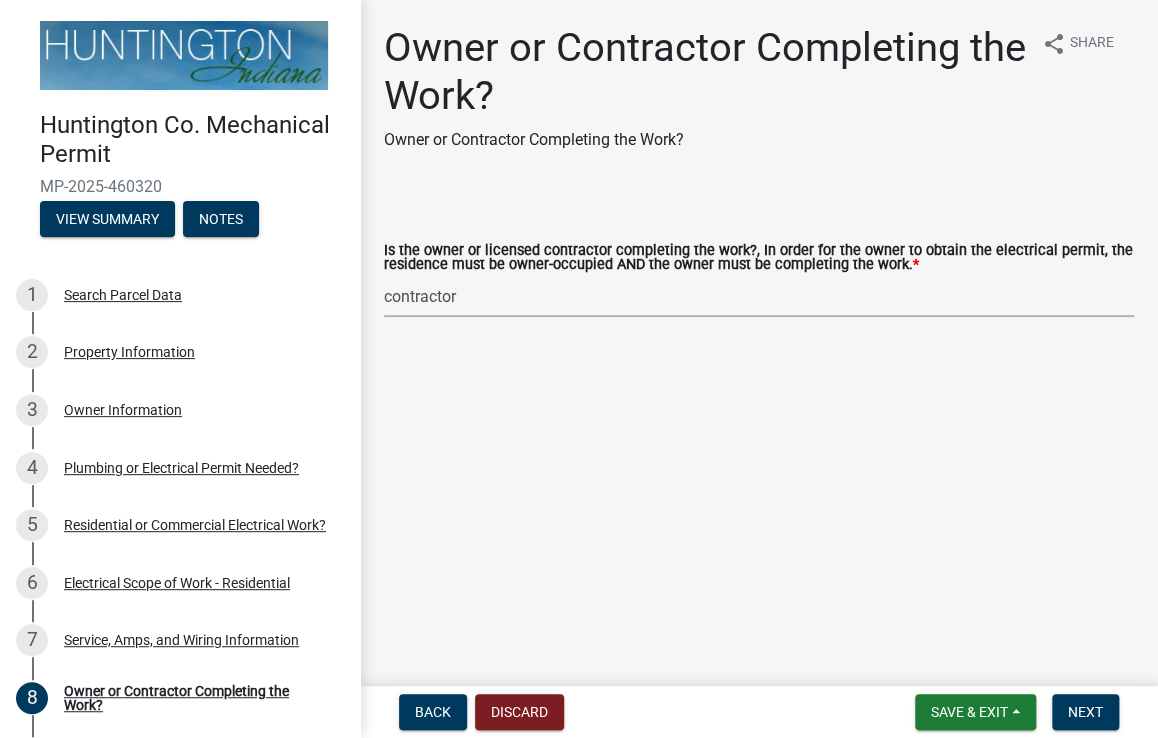 click on "Select Item...   owner   contractor" at bounding box center (759, 296) 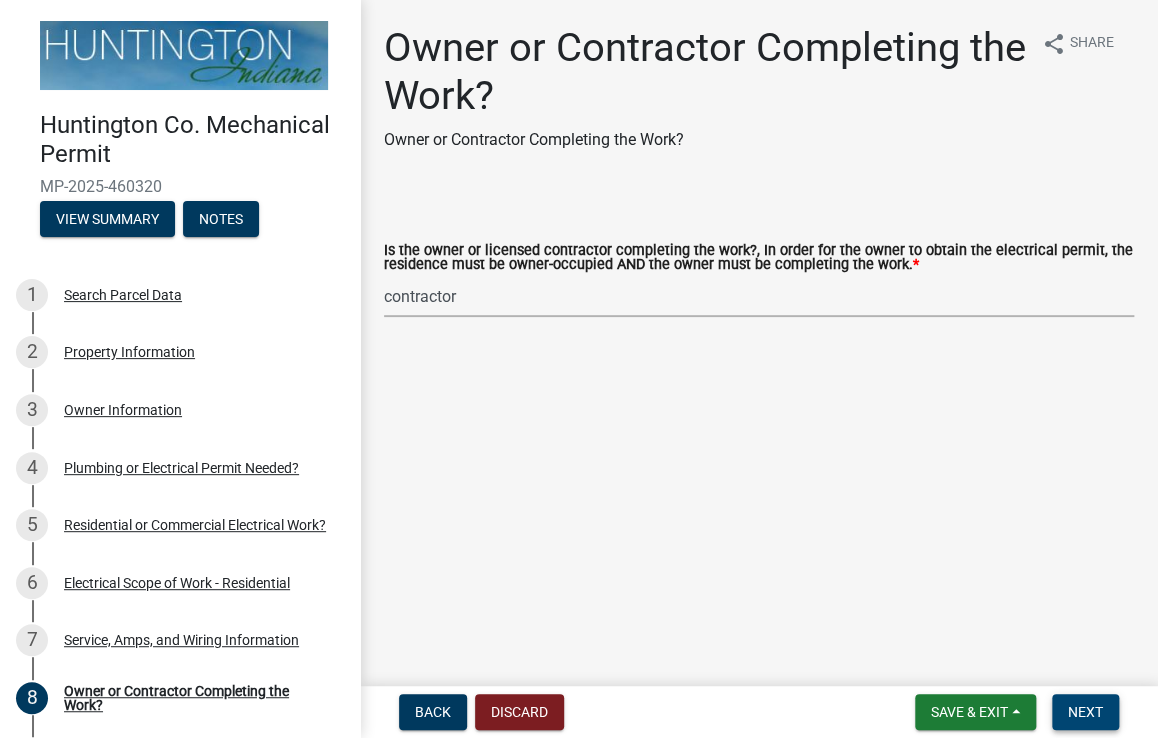 click on "Next" at bounding box center (1085, 712) 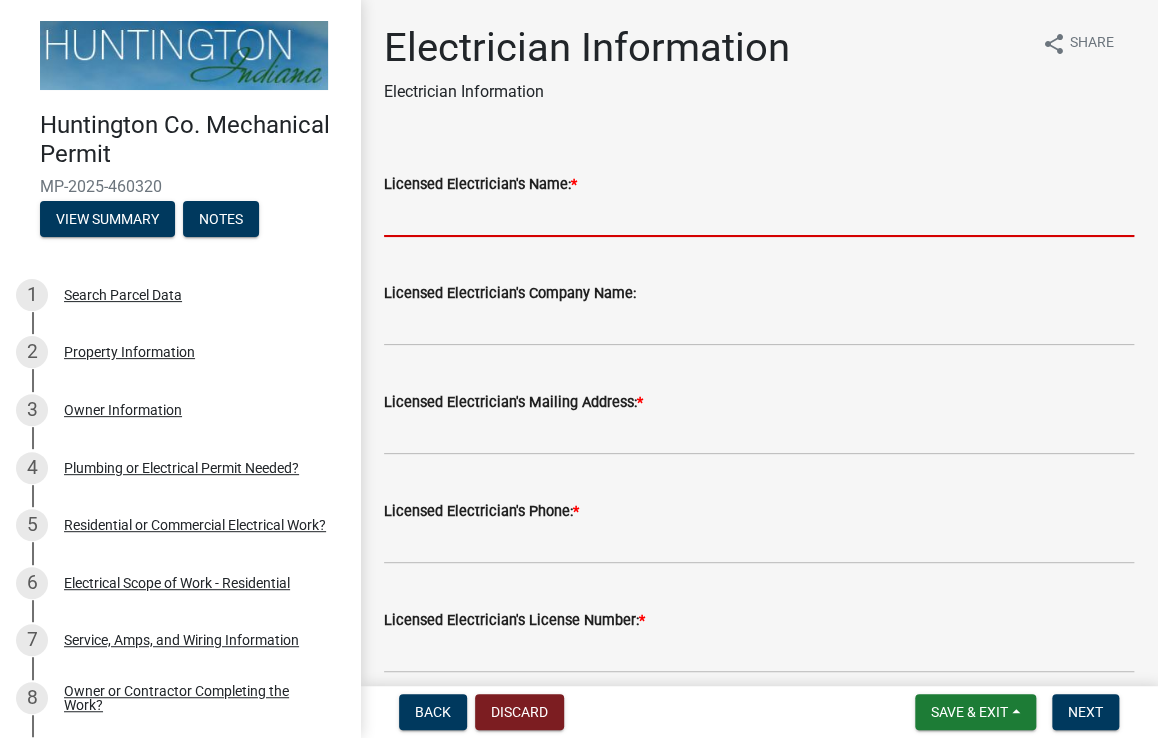 click on "Licensed Electrician's Name:  *" at bounding box center [759, 216] 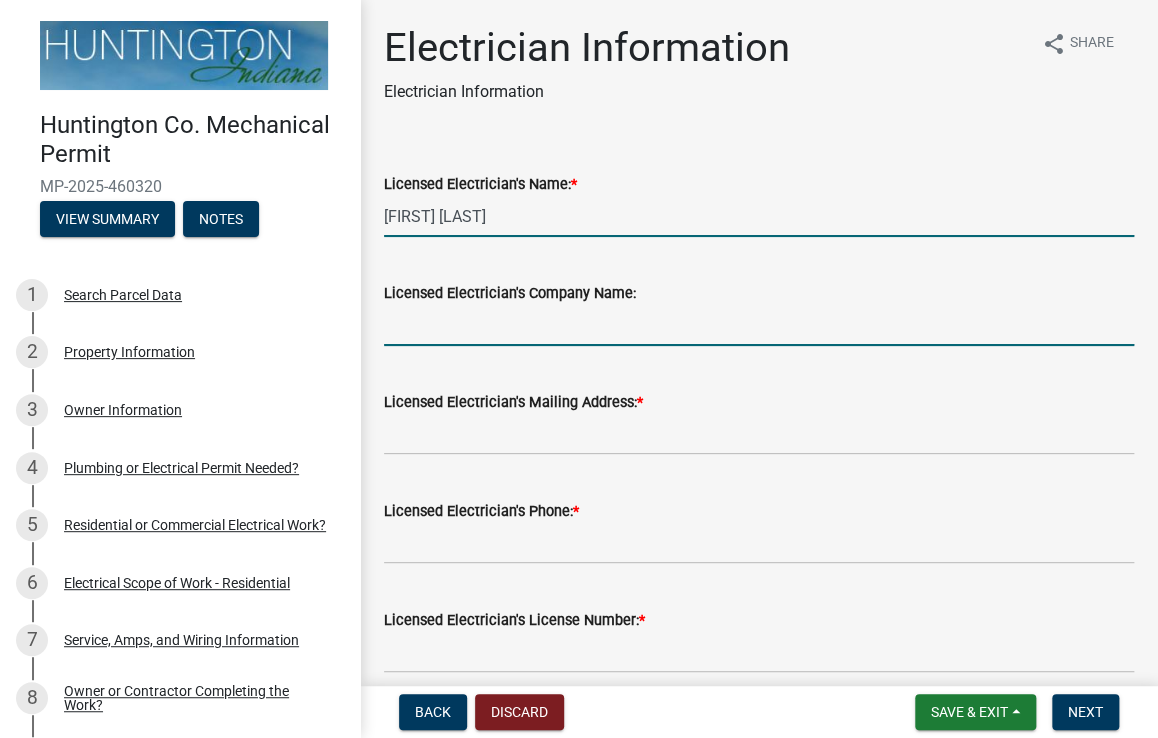 type on "Power Up Electric" 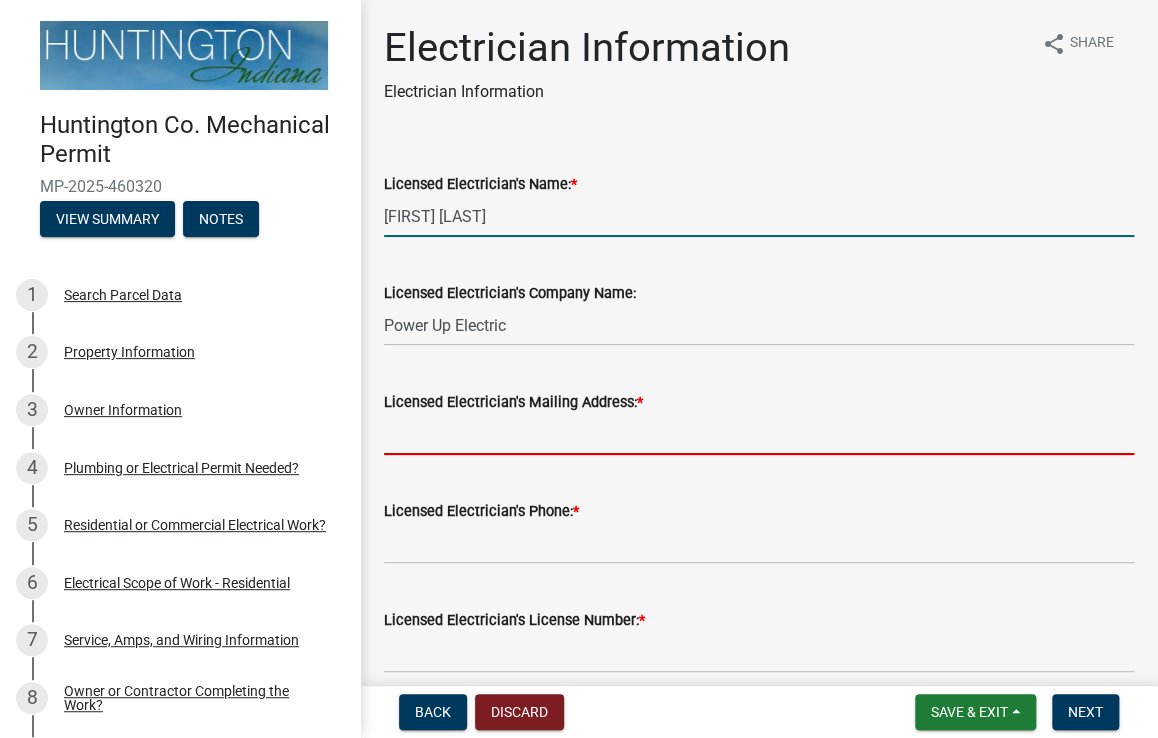 type on "[NUMBER] w [NUMBER] n" 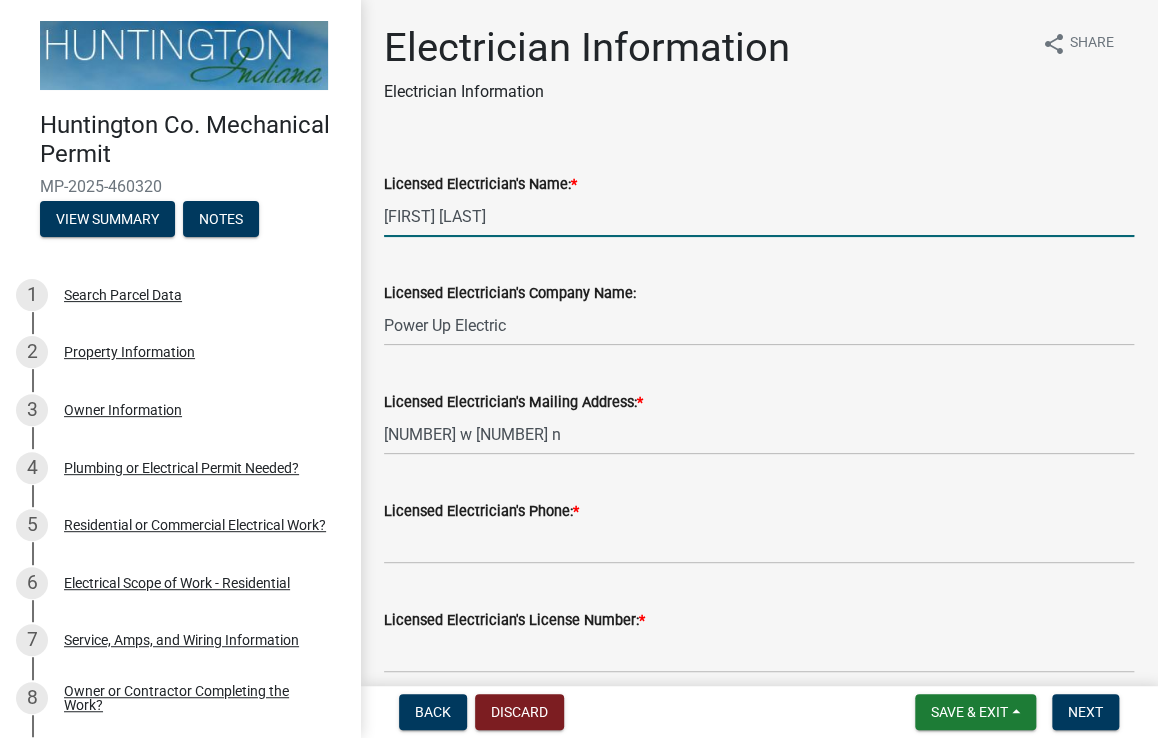 type on "[NUMBER]" 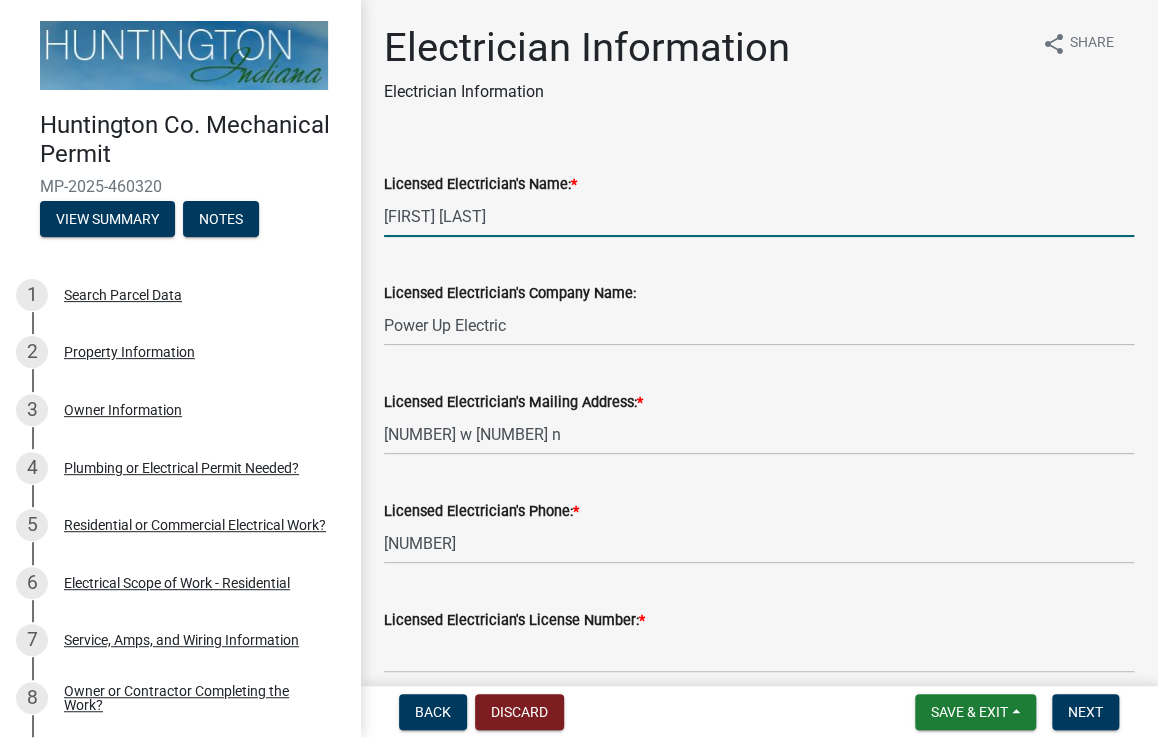 scroll, scrollTop: 89, scrollLeft: 0, axis: vertical 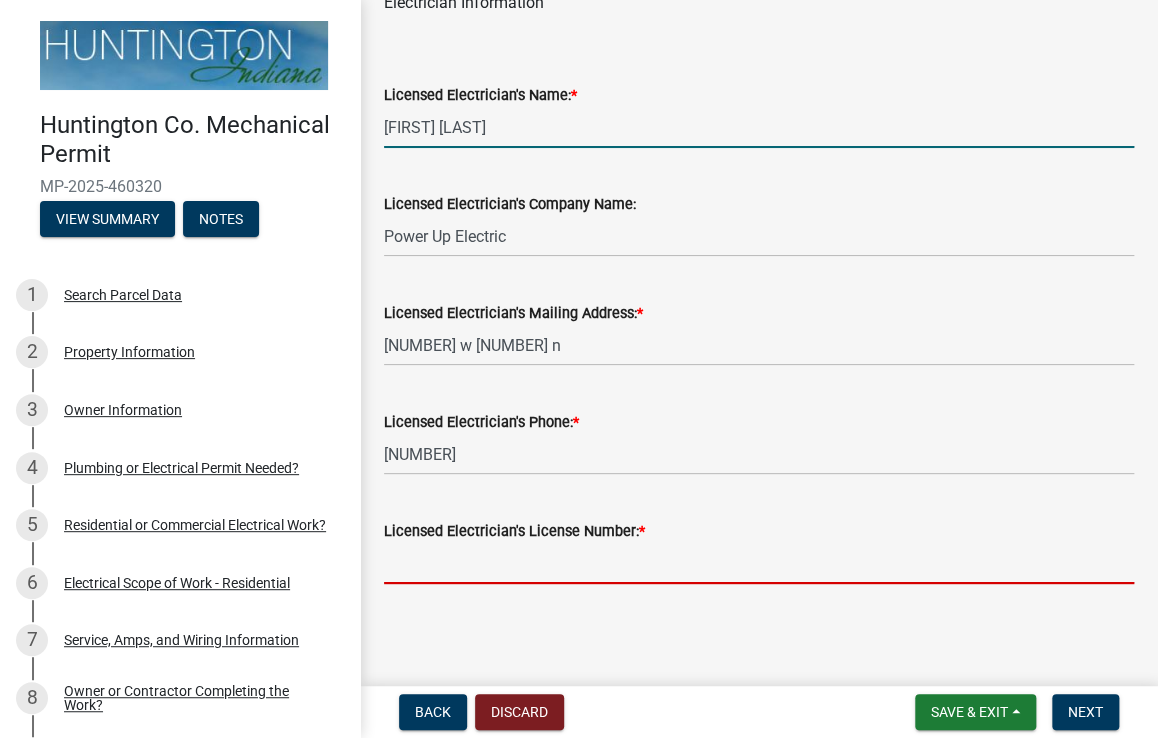 click on "Licensed Electrician's License Number:  *" at bounding box center (759, 563) 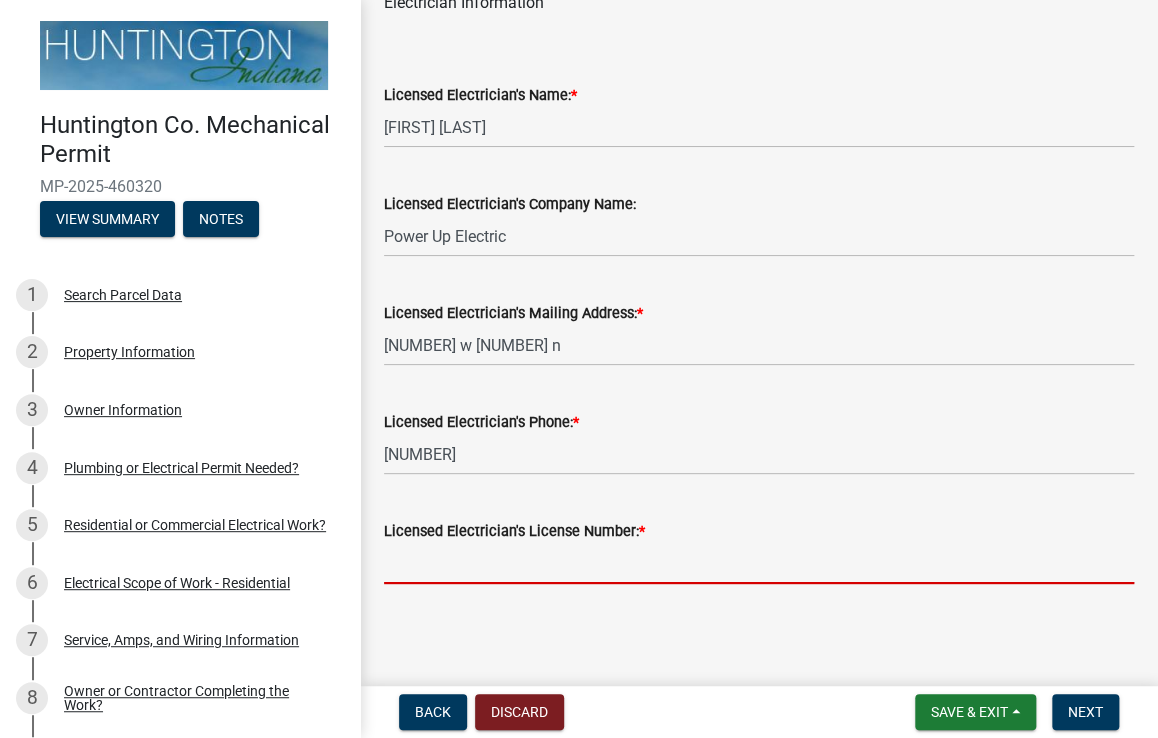 type on "[NUMBER]" 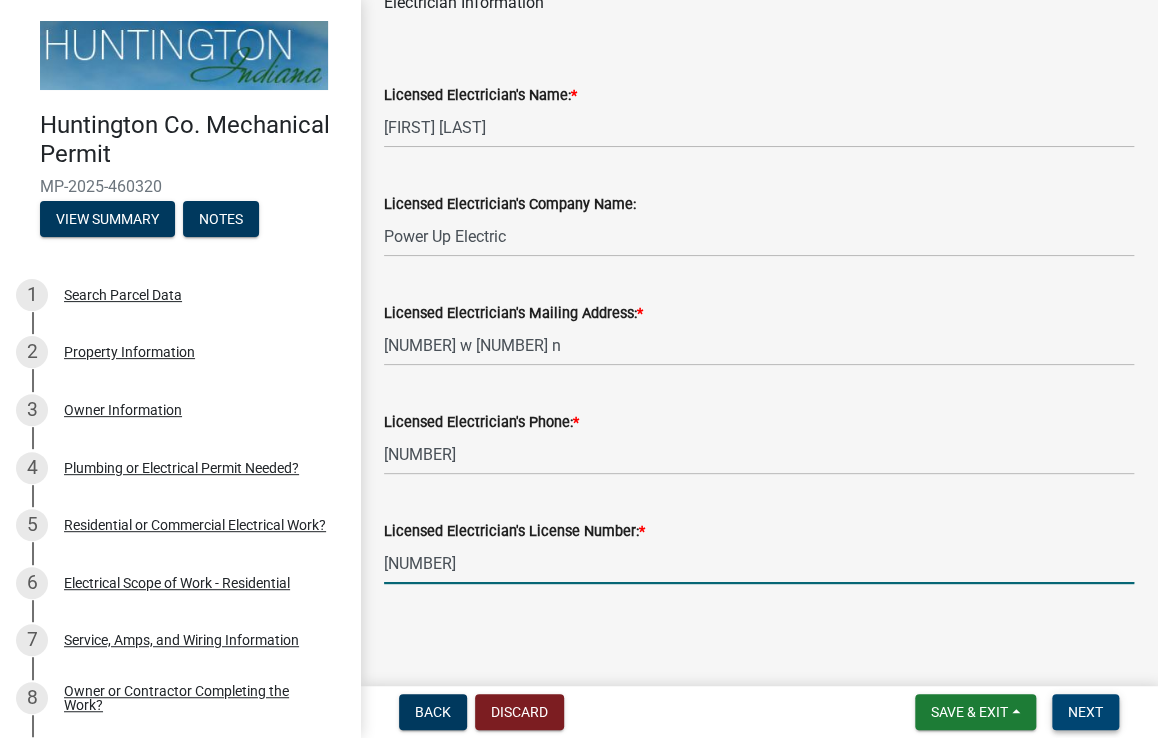 click on "Next" at bounding box center (1085, 712) 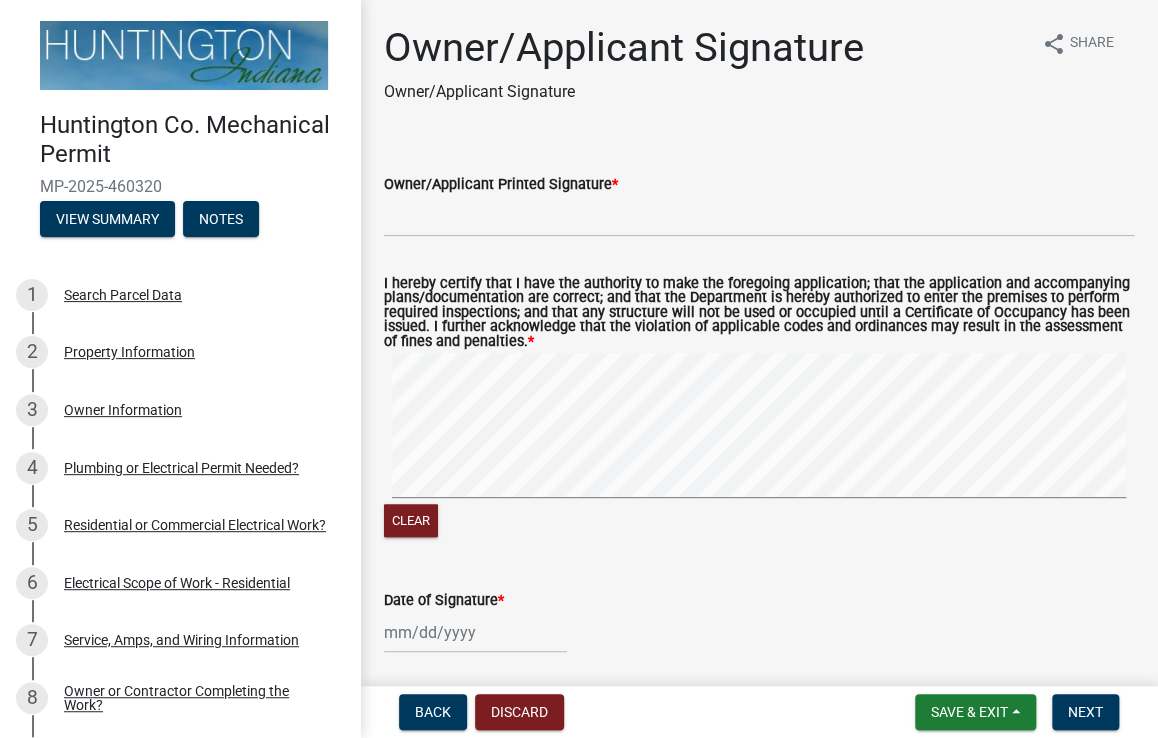 scroll, scrollTop: 72, scrollLeft: 0, axis: vertical 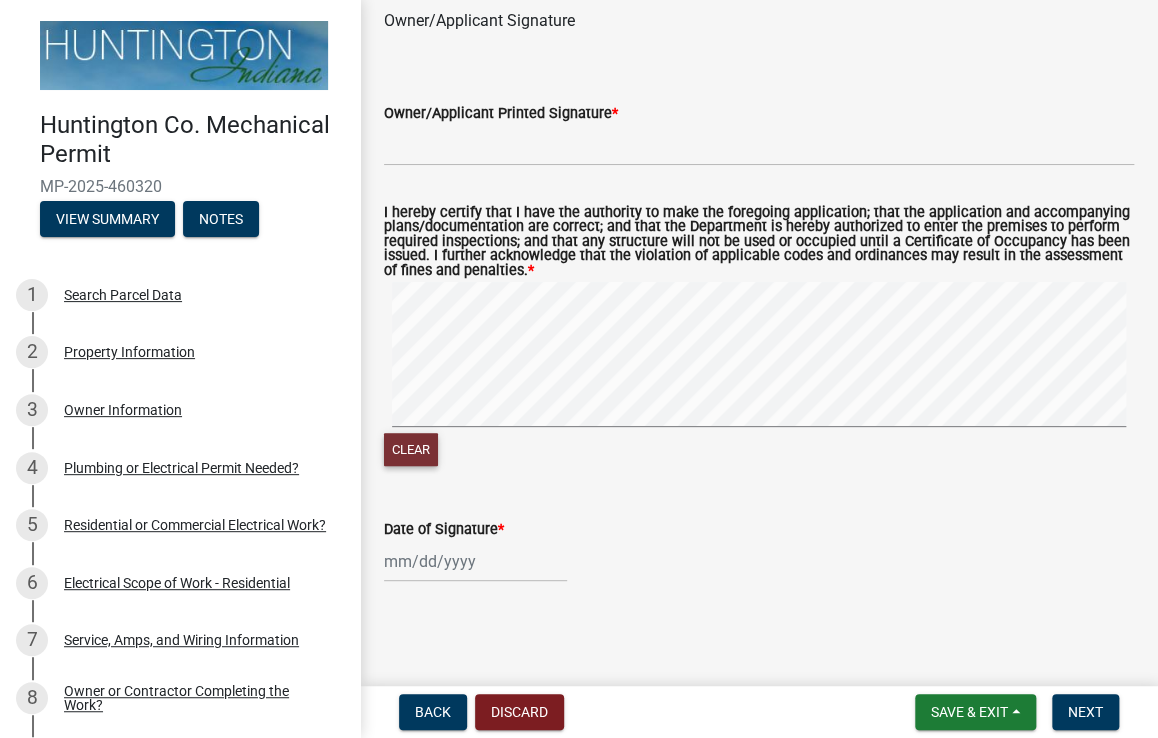 click on "Clear" 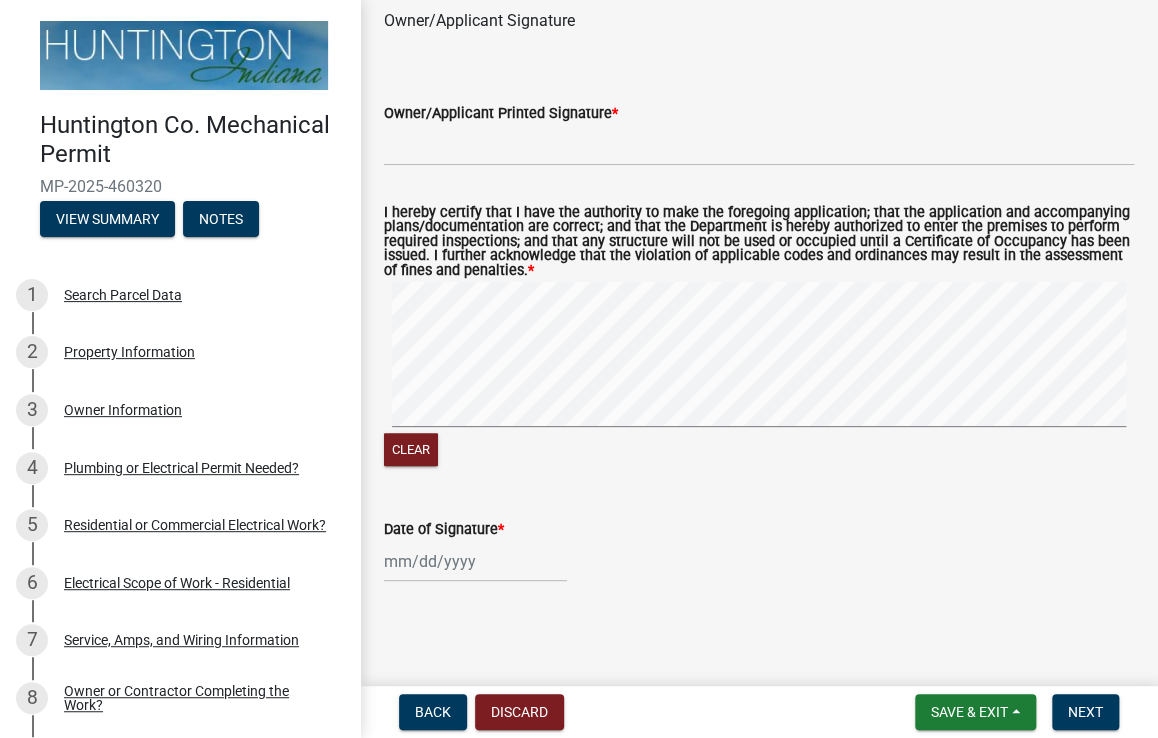 click 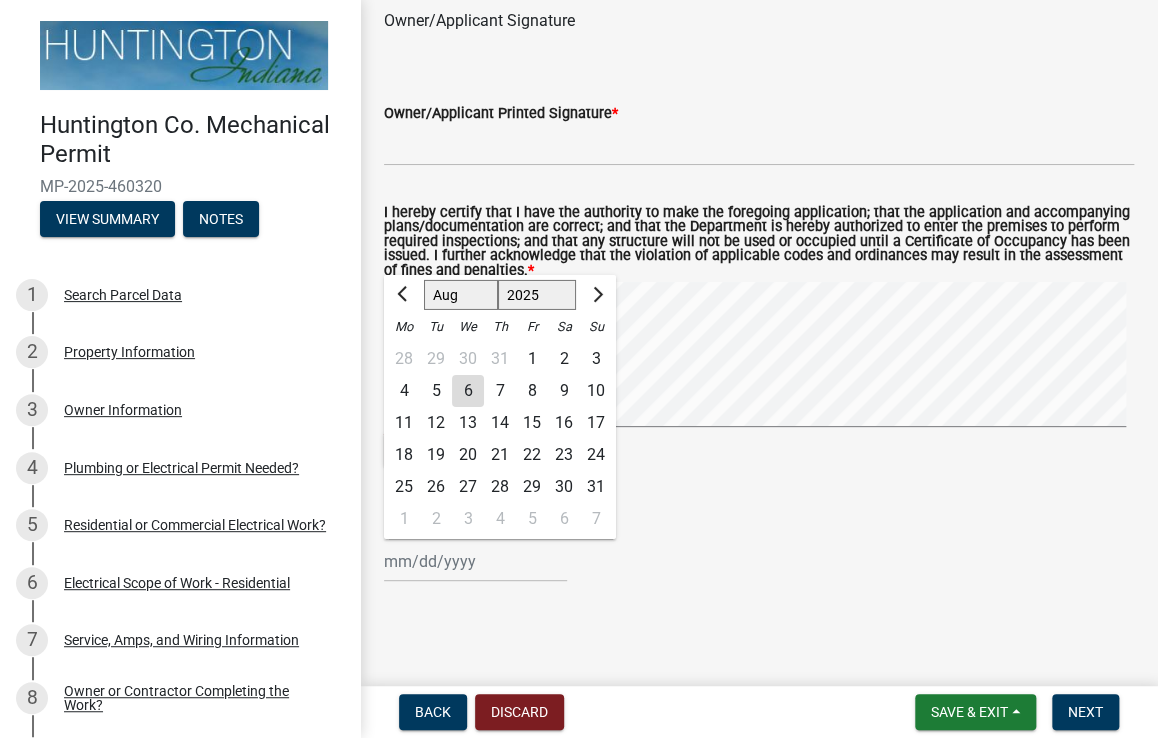 click on "6" 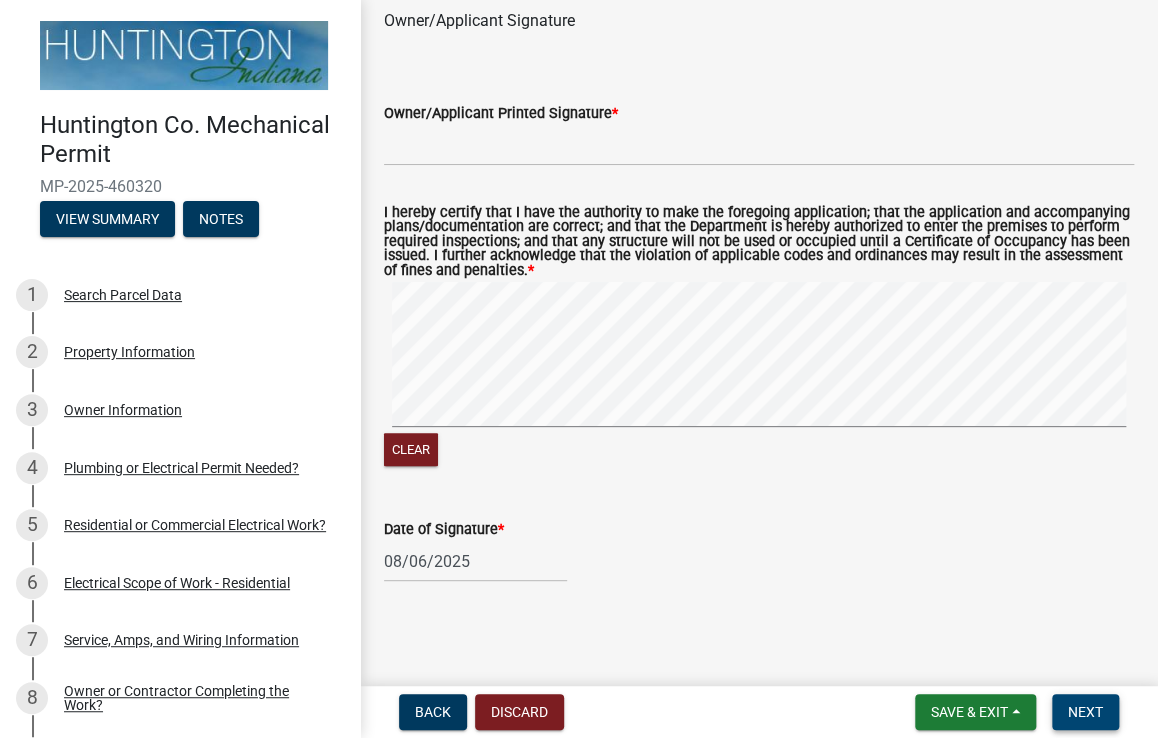 click on "Next" at bounding box center [1085, 712] 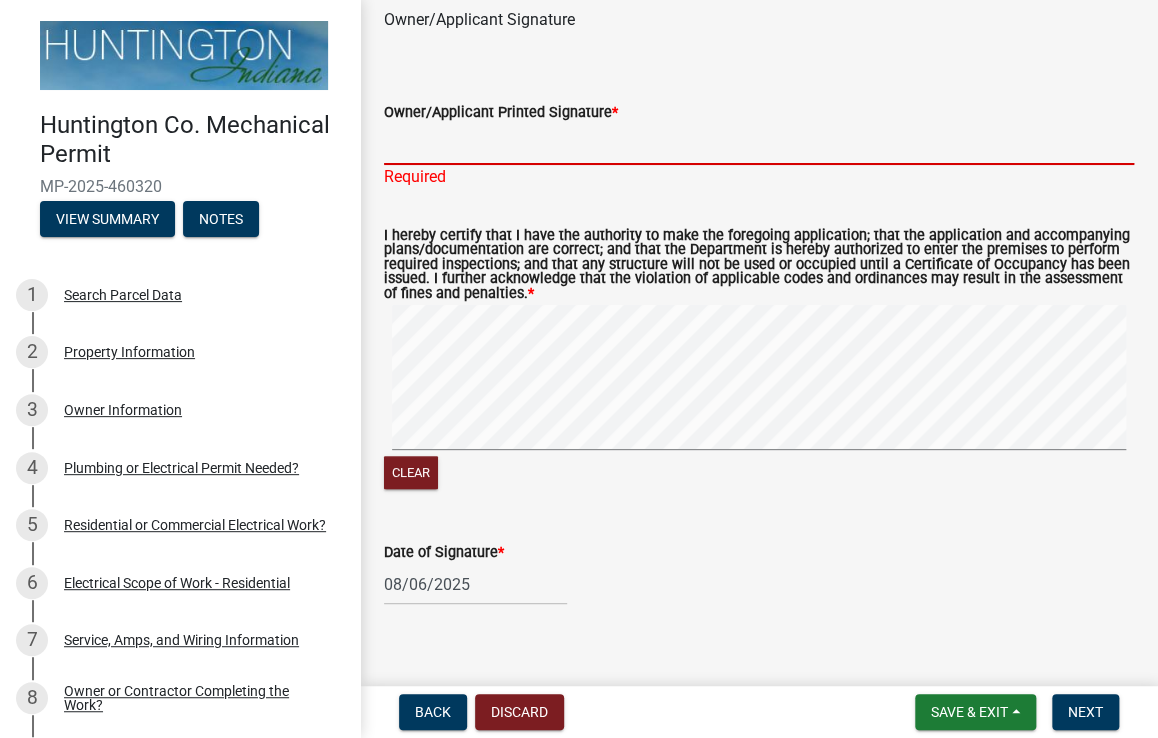 click on "Owner/Applicant Printed Signature  *" at bounding box center (759, 144) 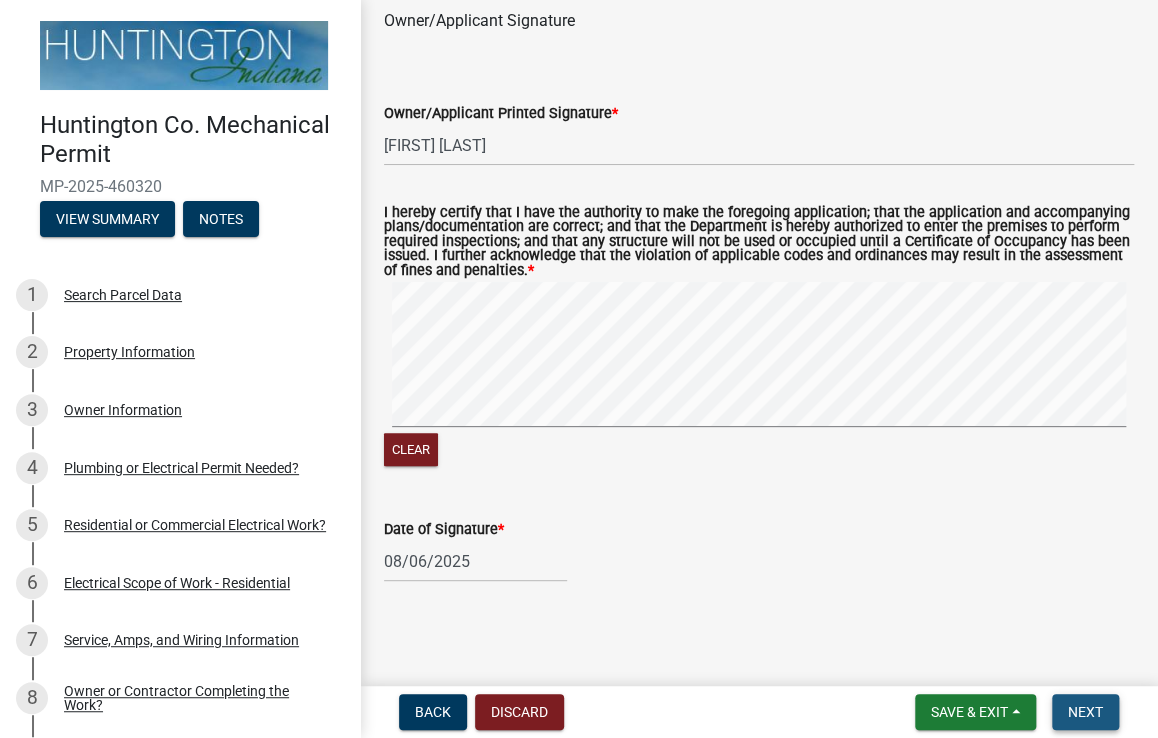click on "Next" at bounding box center (1085, 712) 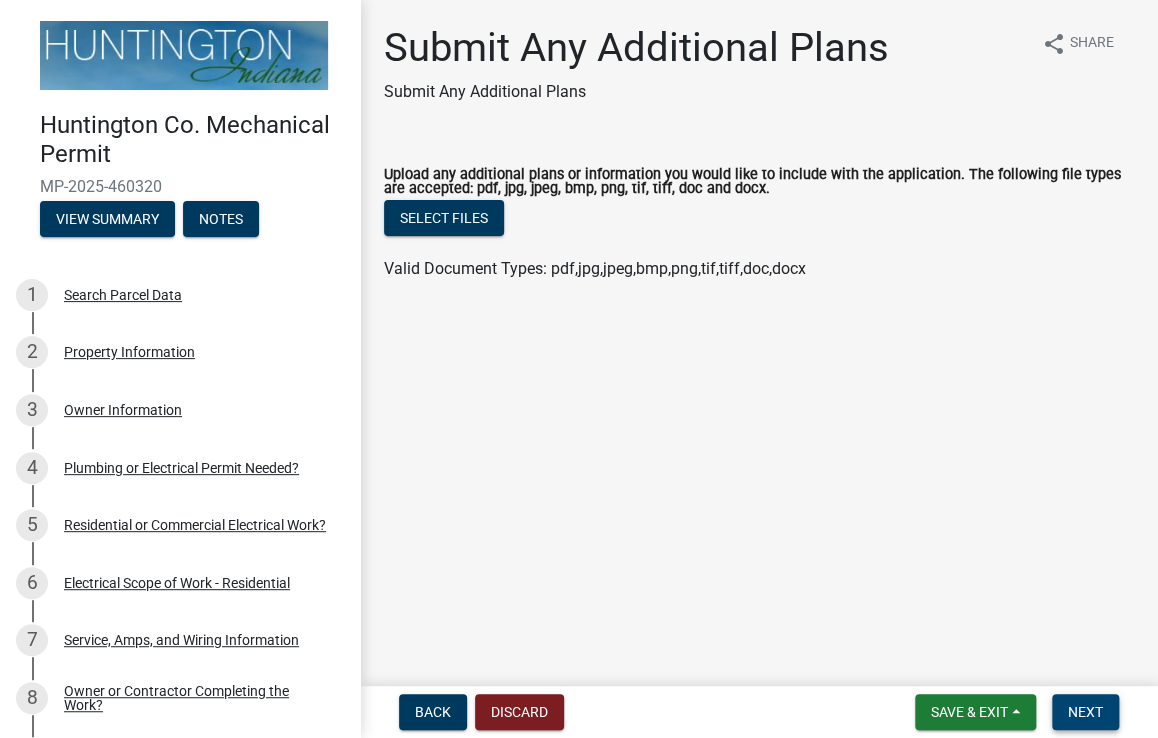 click on "Next" at bounding box center [1085, 712] 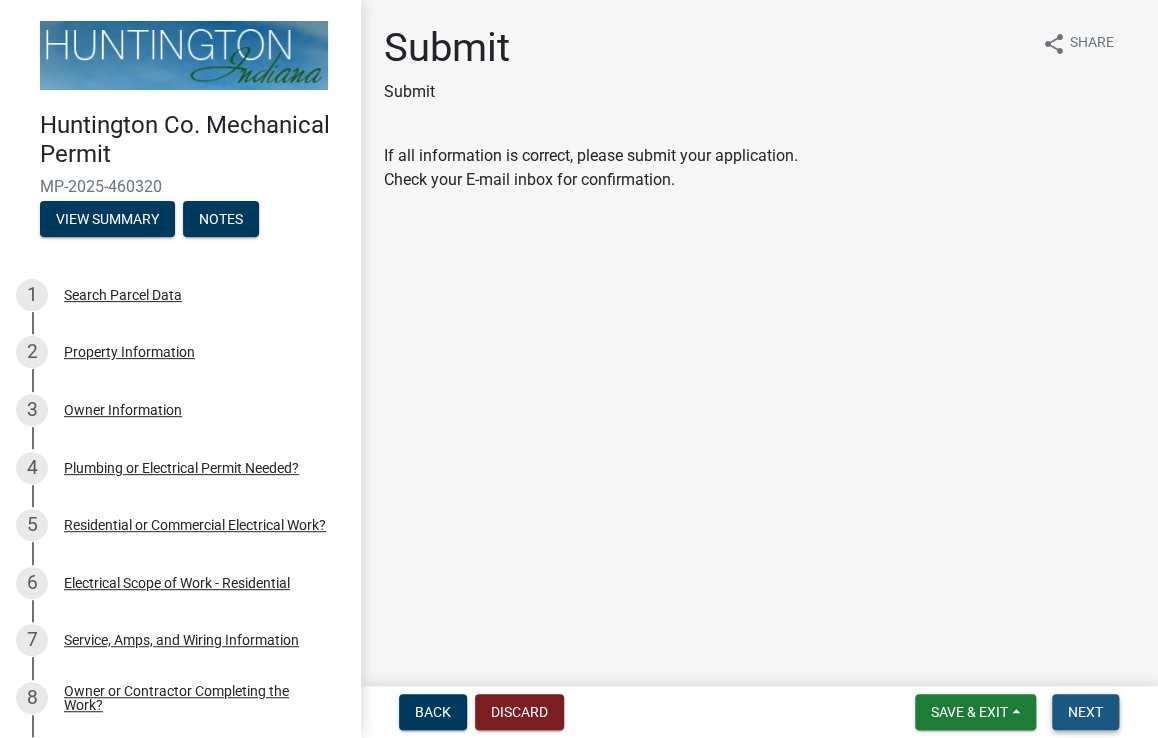 click on "Next" at bounding box center (1085, 712) 